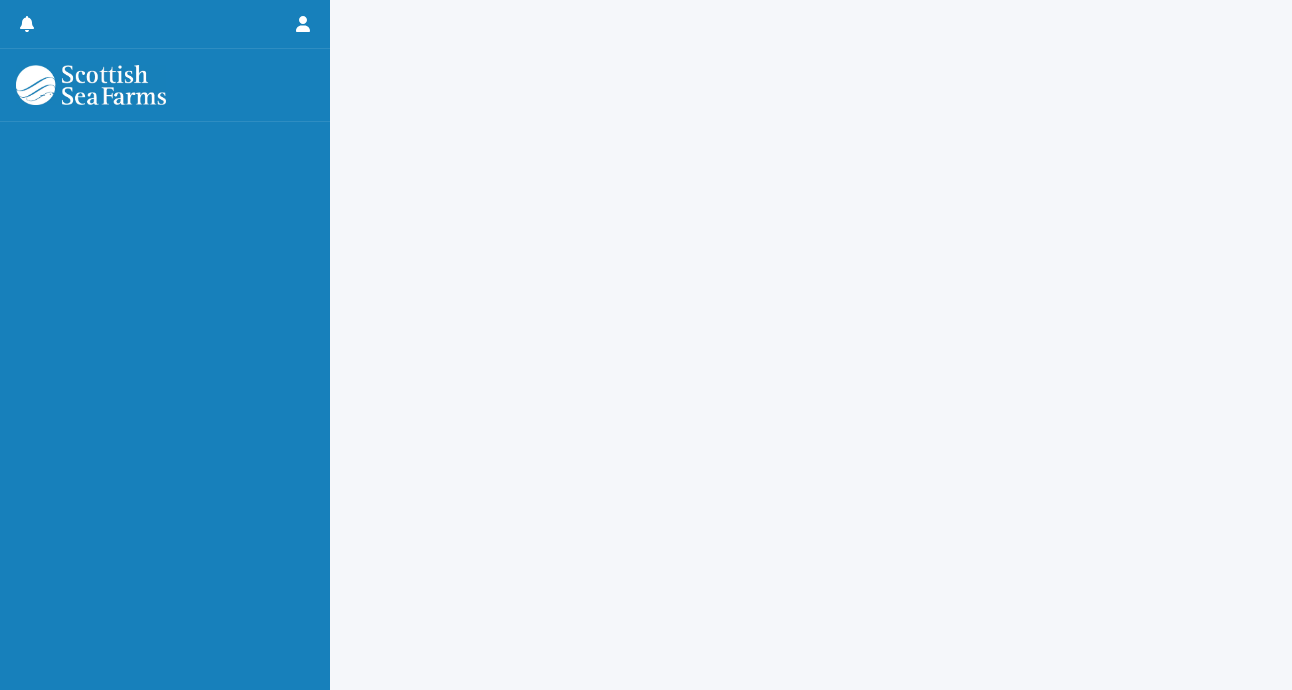 scroll, scrollTop: 0, scrollLeft: 0, axis: both 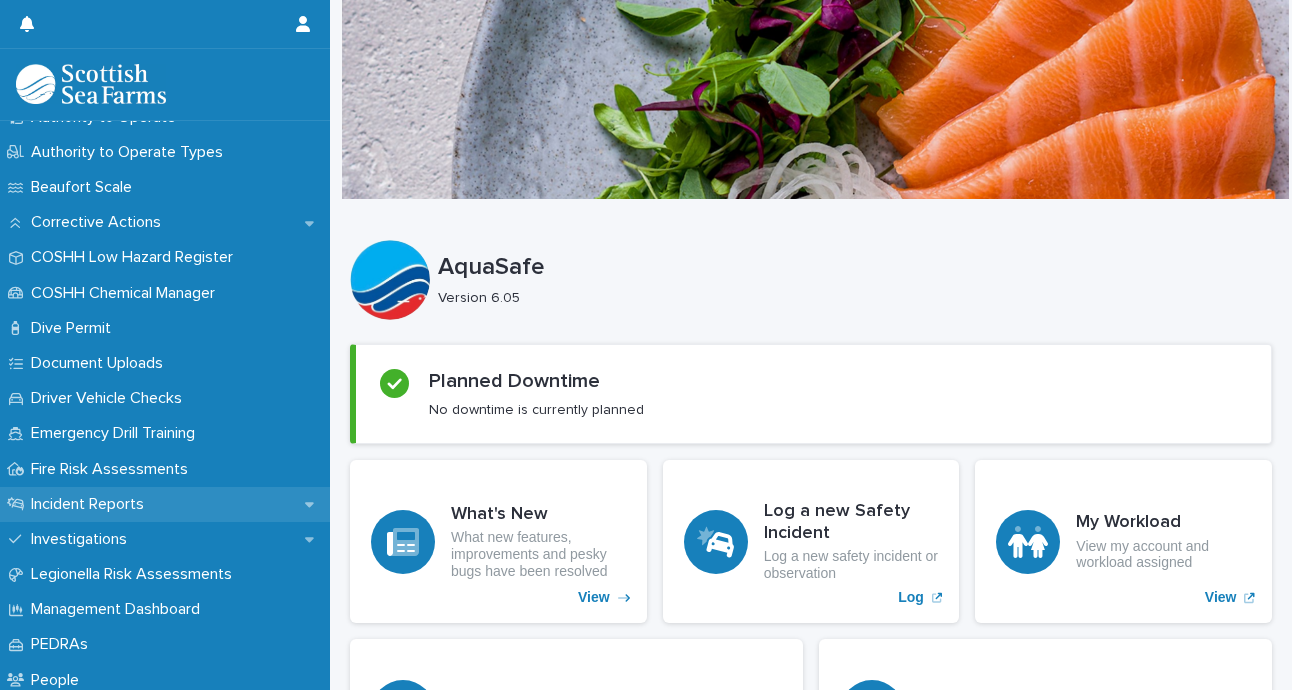 click on "Incident Reports" at bounding box center [91, 504] 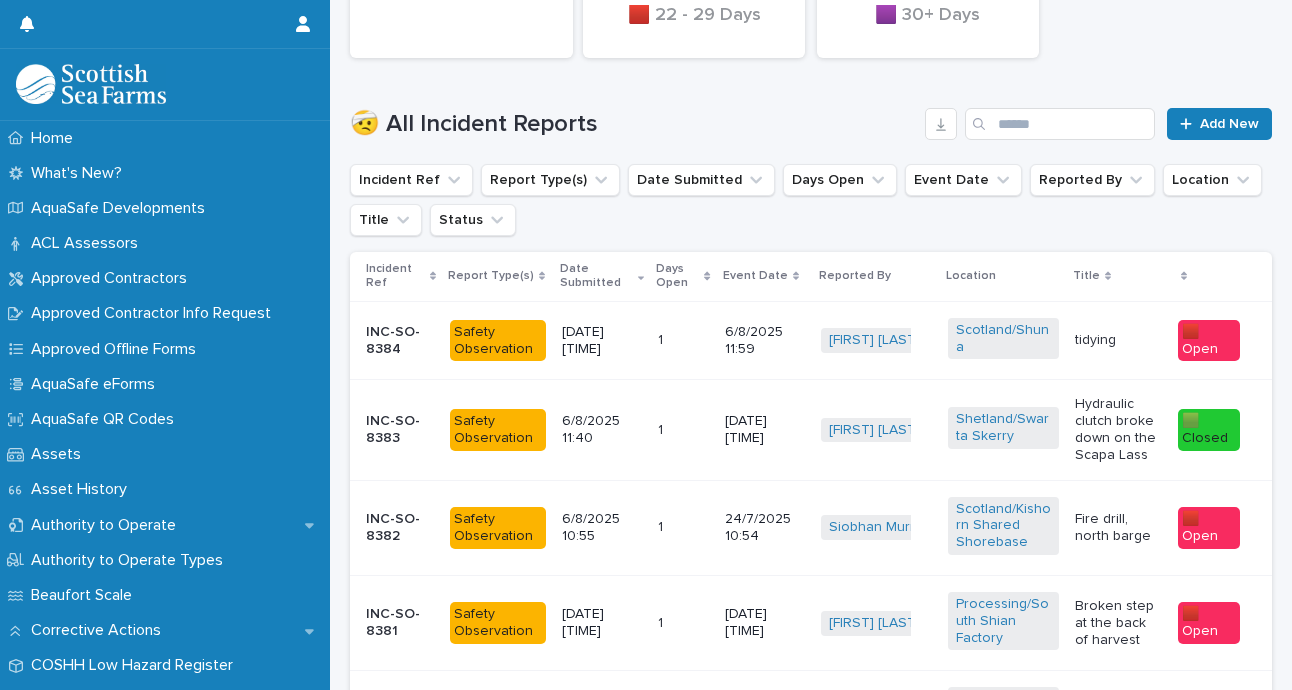 scroll, scrollTop: 599, scrollLeft: 0, axis: vertical 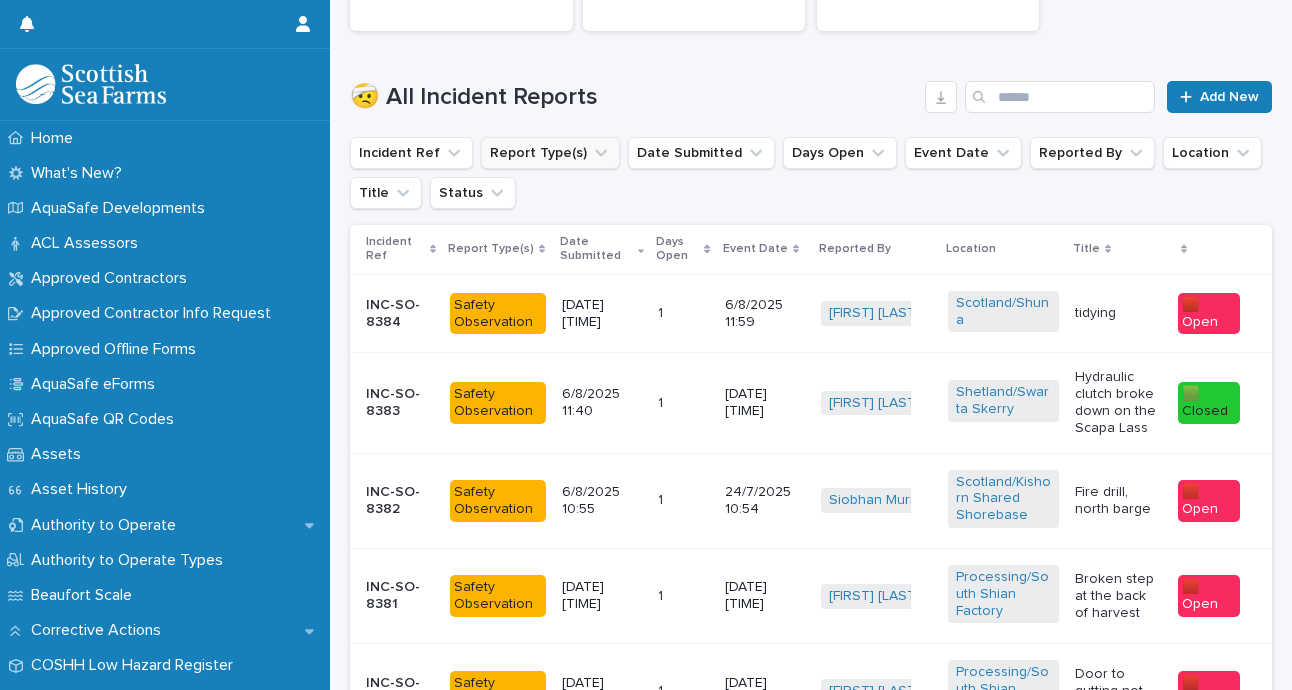 click 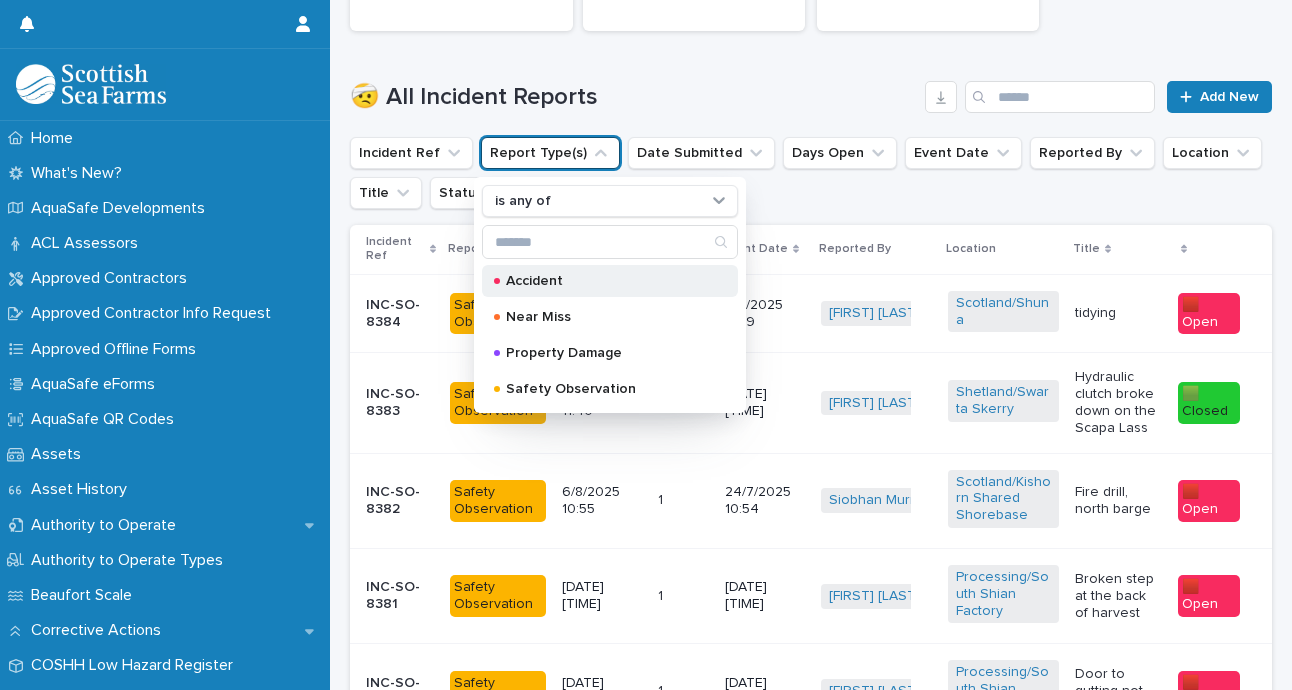 click on "Accident" at bounding box center [610, 281] 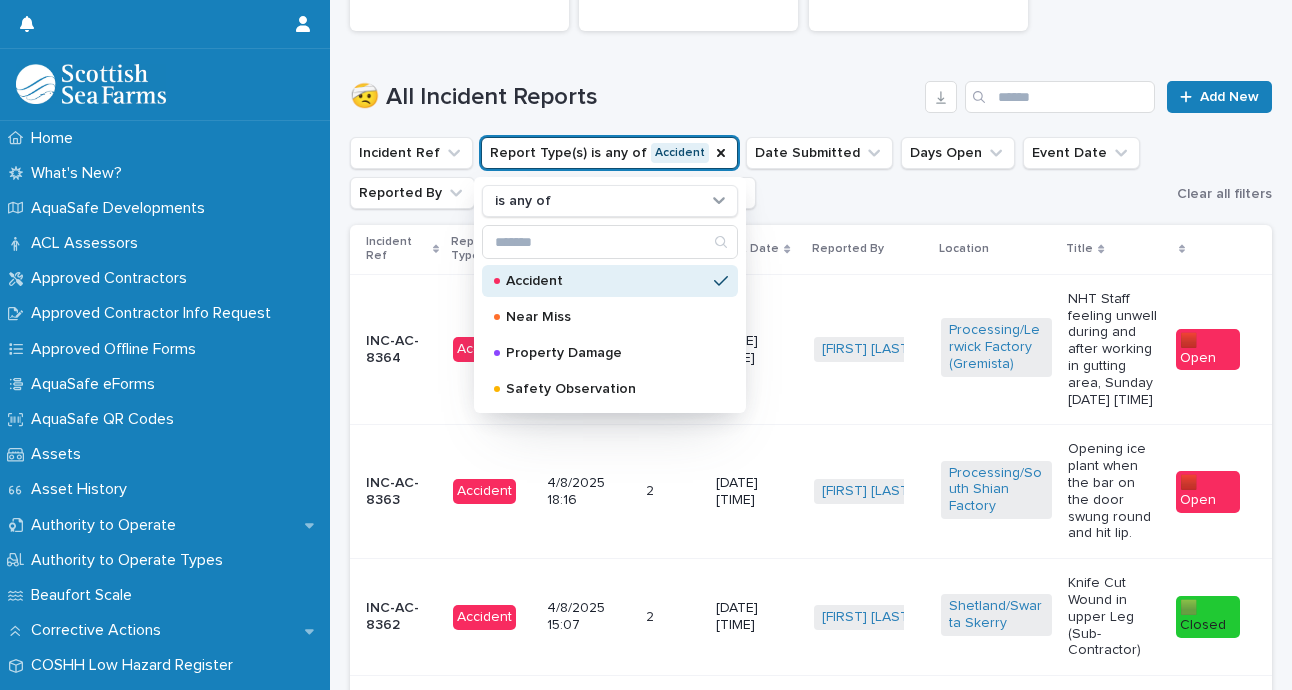 click on "🤕 All Incident Reports Add New" at bounding box center (811, 89) 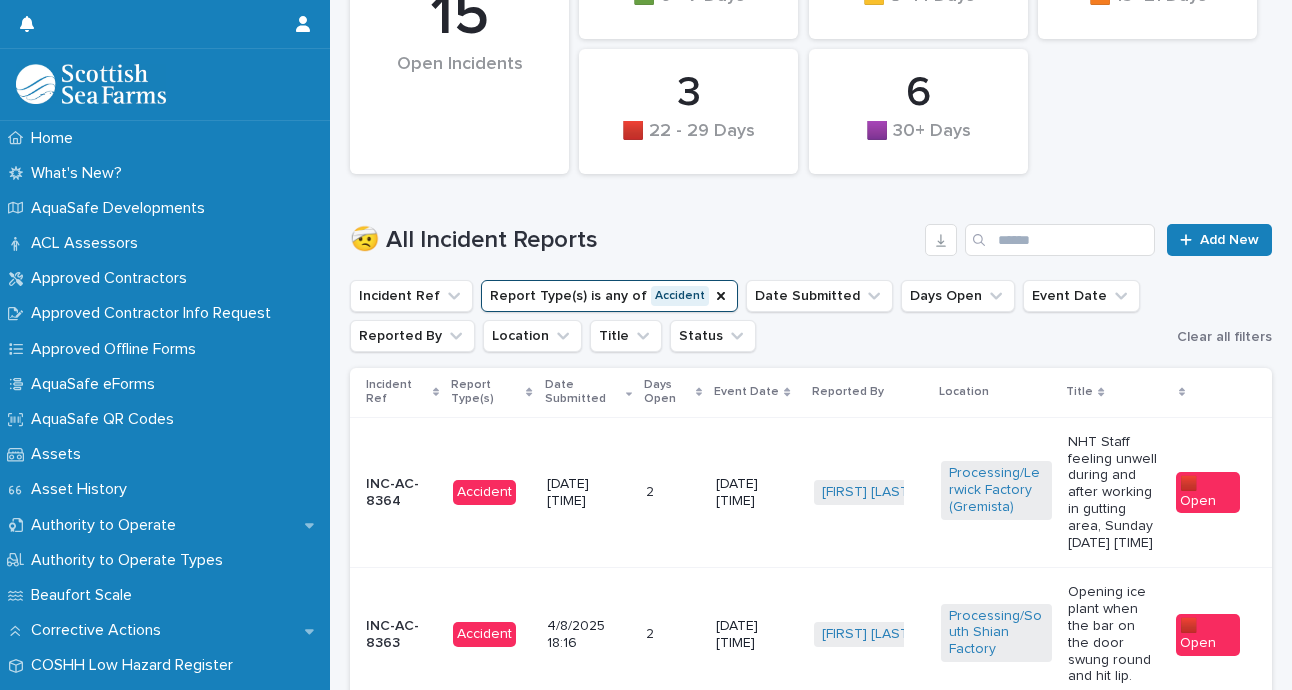 scroll, scrollTop: 456, scrollLeft: 0, axis: vertical 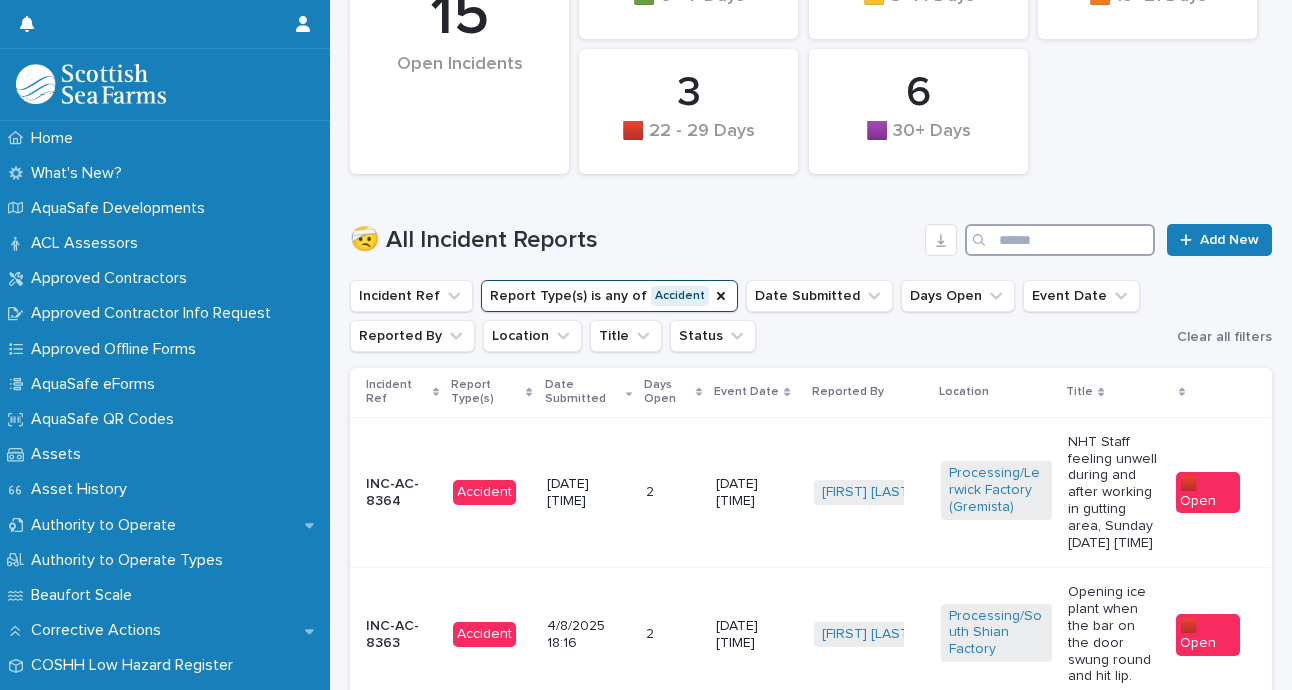 click at bounding box center [1060, 240] 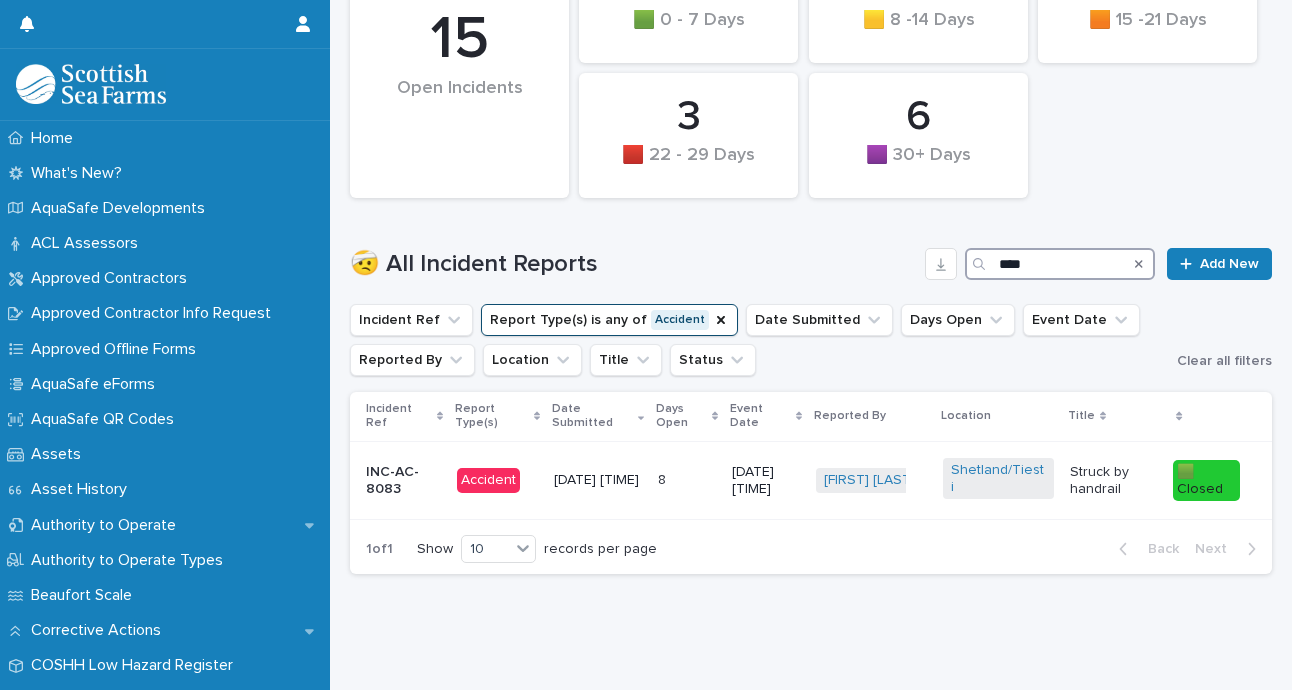 scroll, scrollTop: 424, scrollLeft: 0, axis: vertical 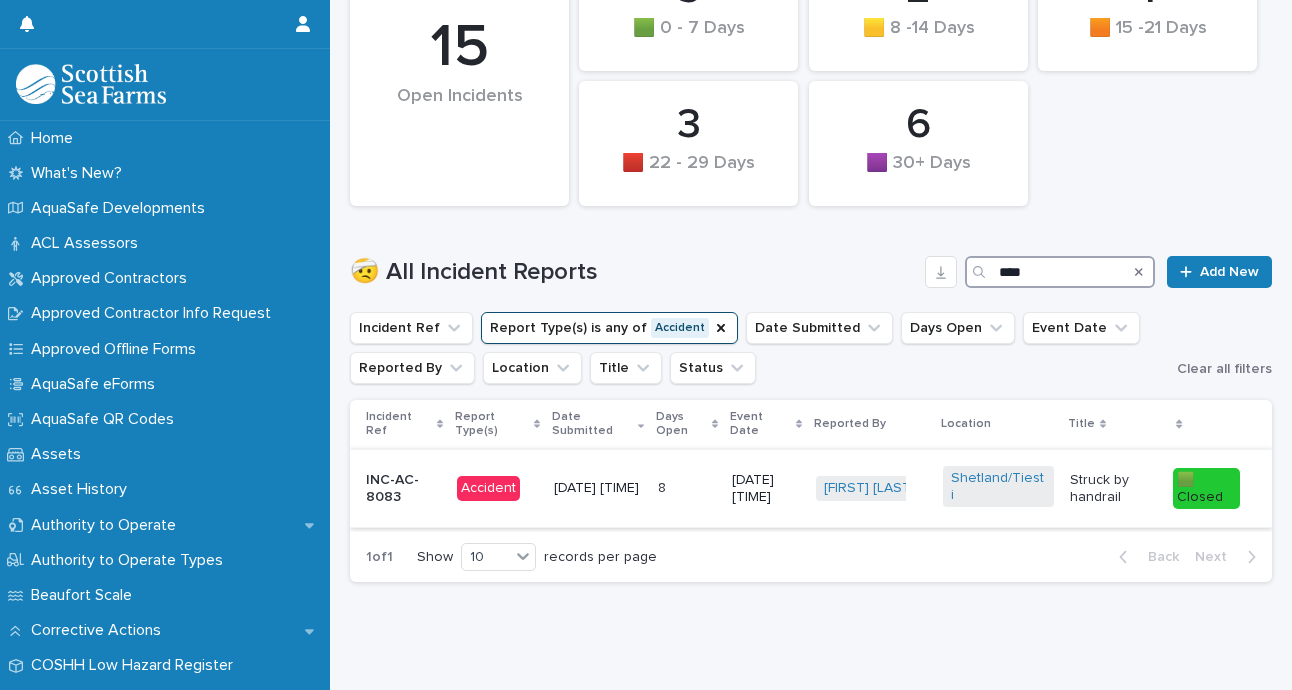 type on "****" 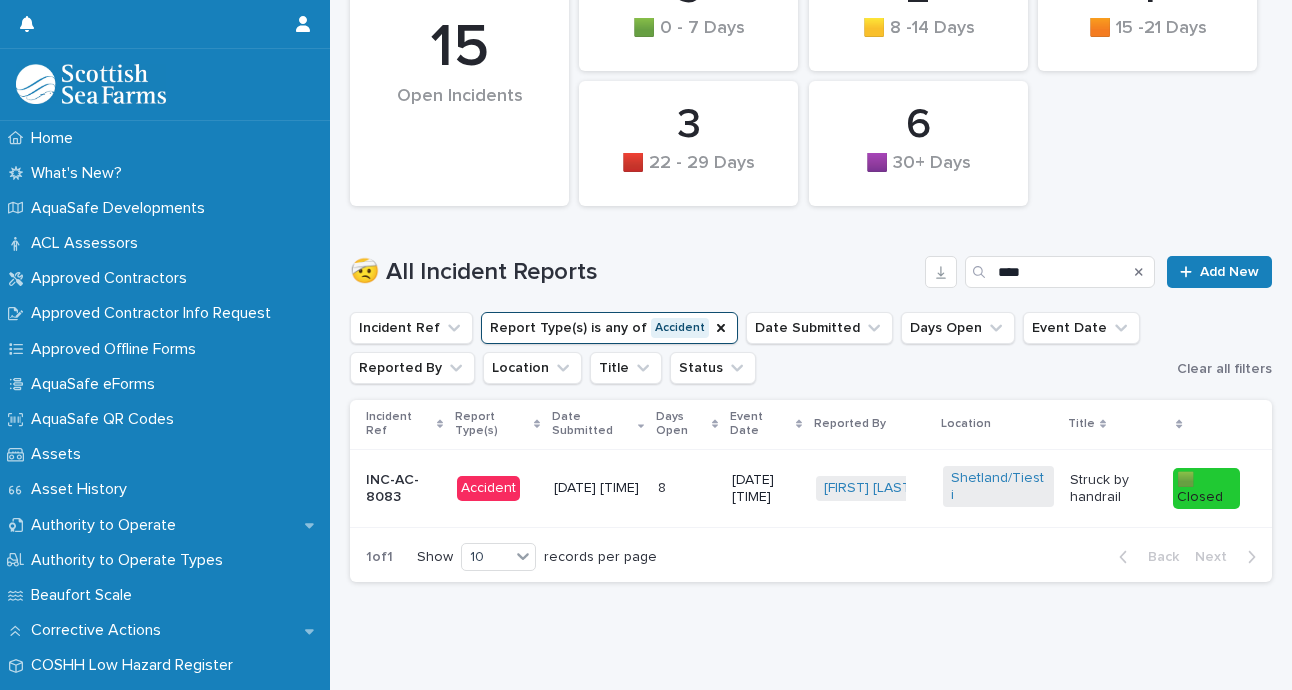 click at bounding box center (686, 488) 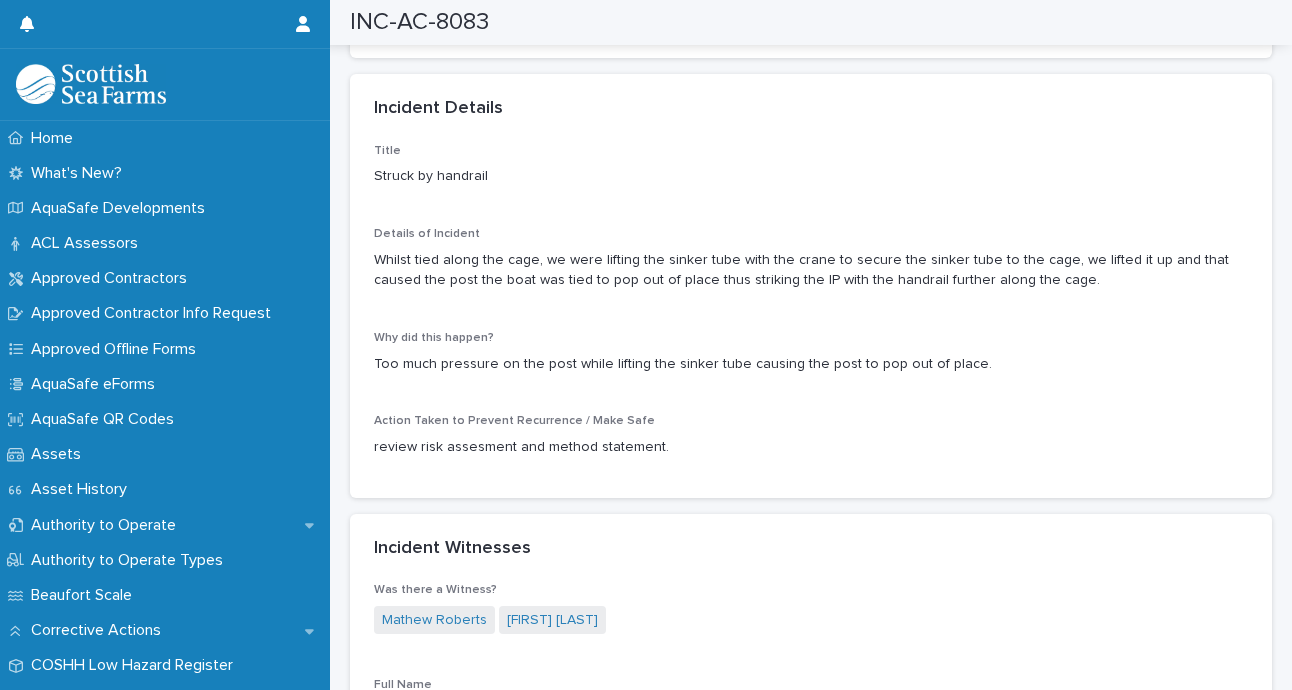 scroll, scrollTop: 1612, scrollLeft: 0, axis: vertical 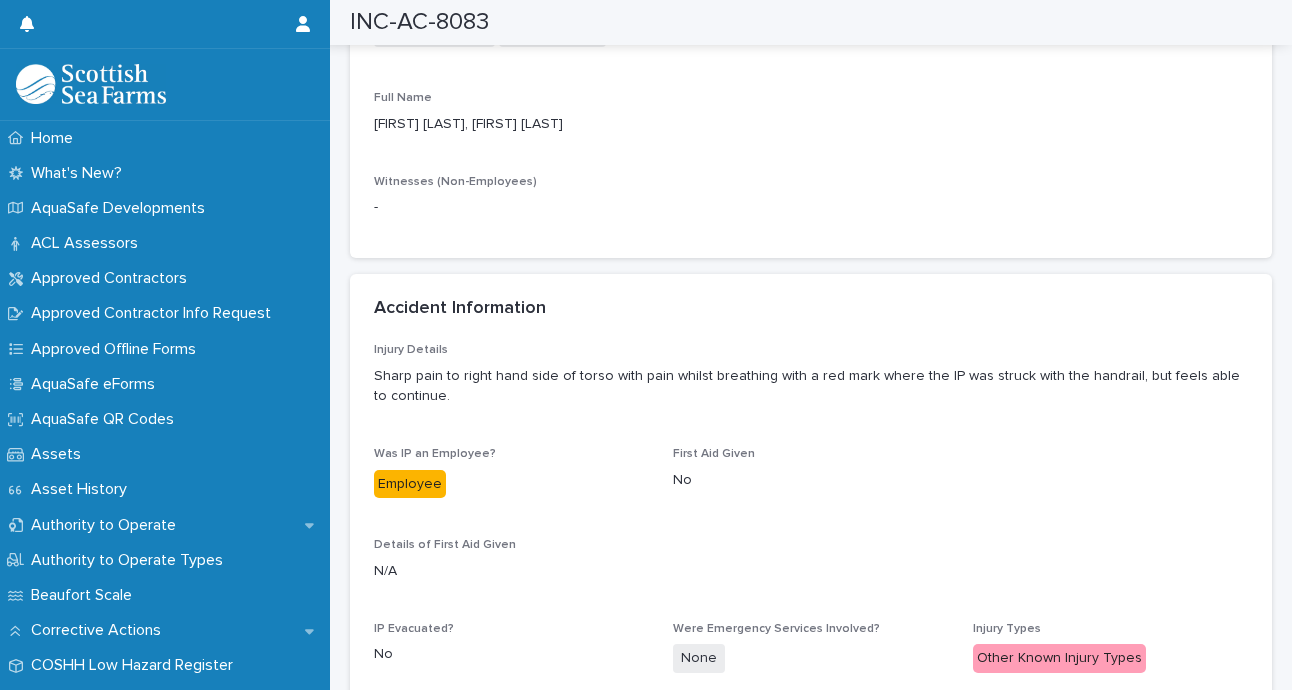 drag, startPoint x: 734, startPoint y: 213, endPoint x: 591, endPoint y: 185, distance: 145.71547 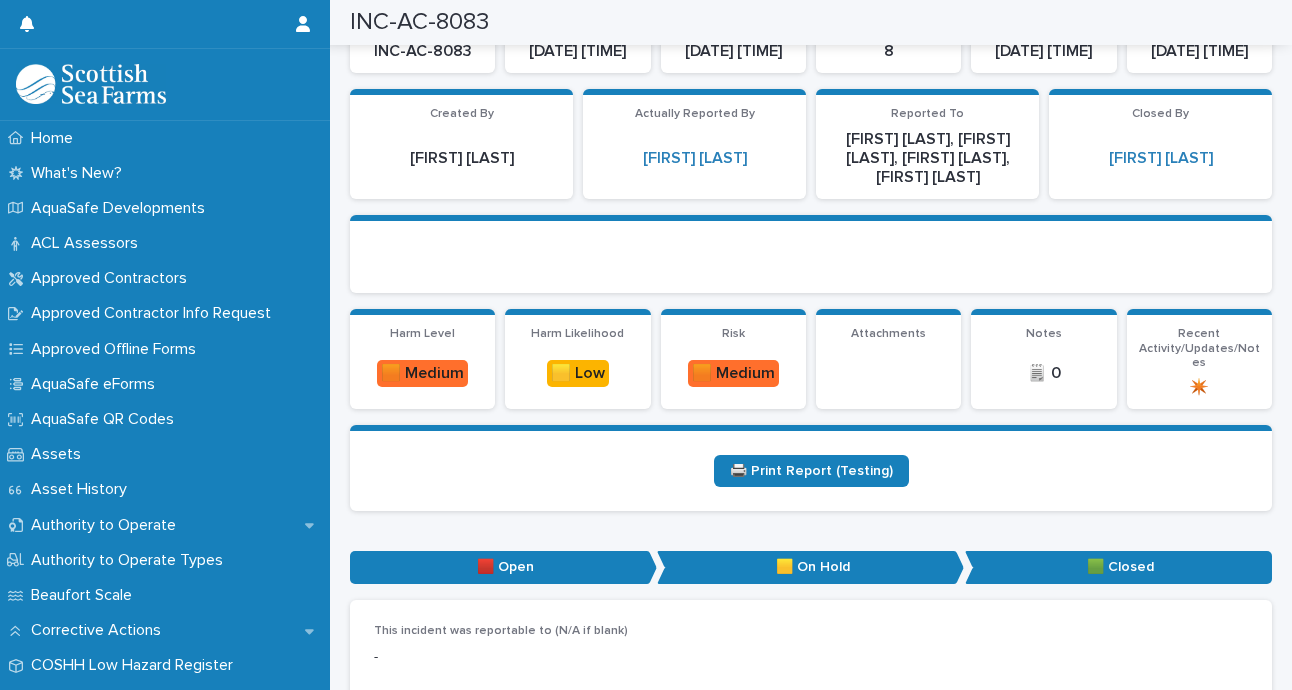 scroll, scrollTop: 0, scrollLeft: 0, axis: both 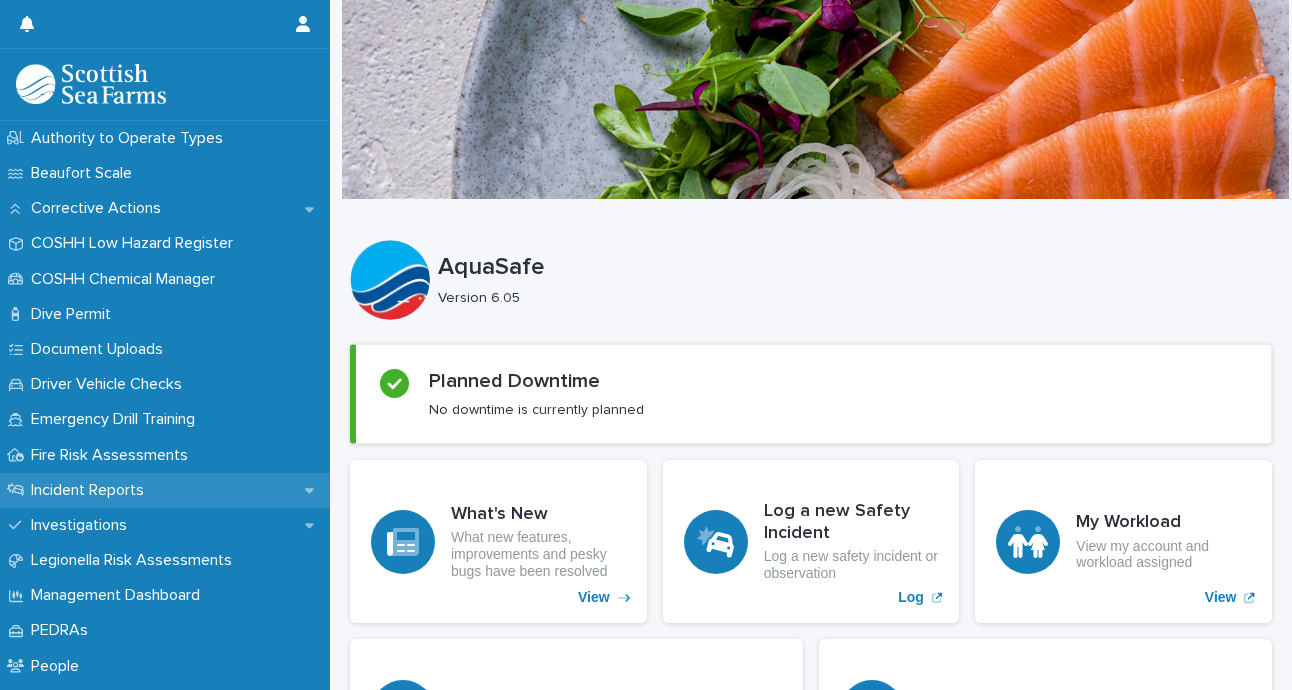 click on "Incident Reports" at bounding box center [91, 490] 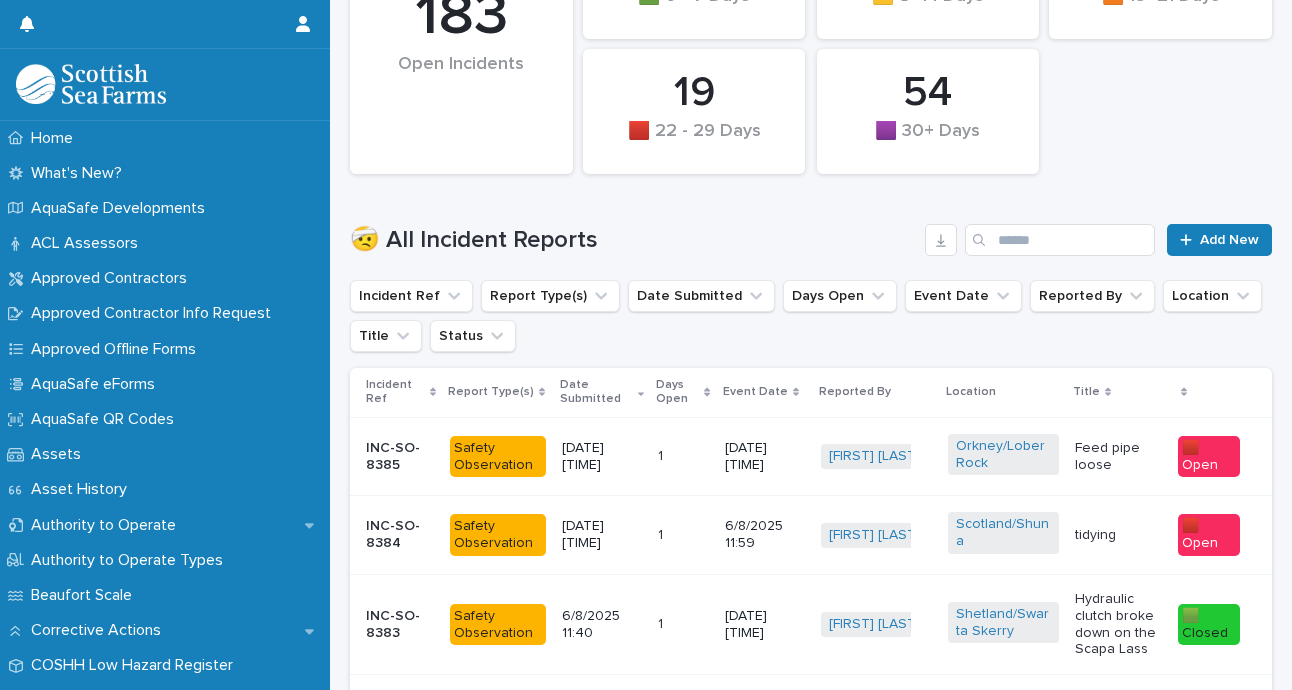scroll, scrollTop: 456, scrollLeft: 0, axis: vertical 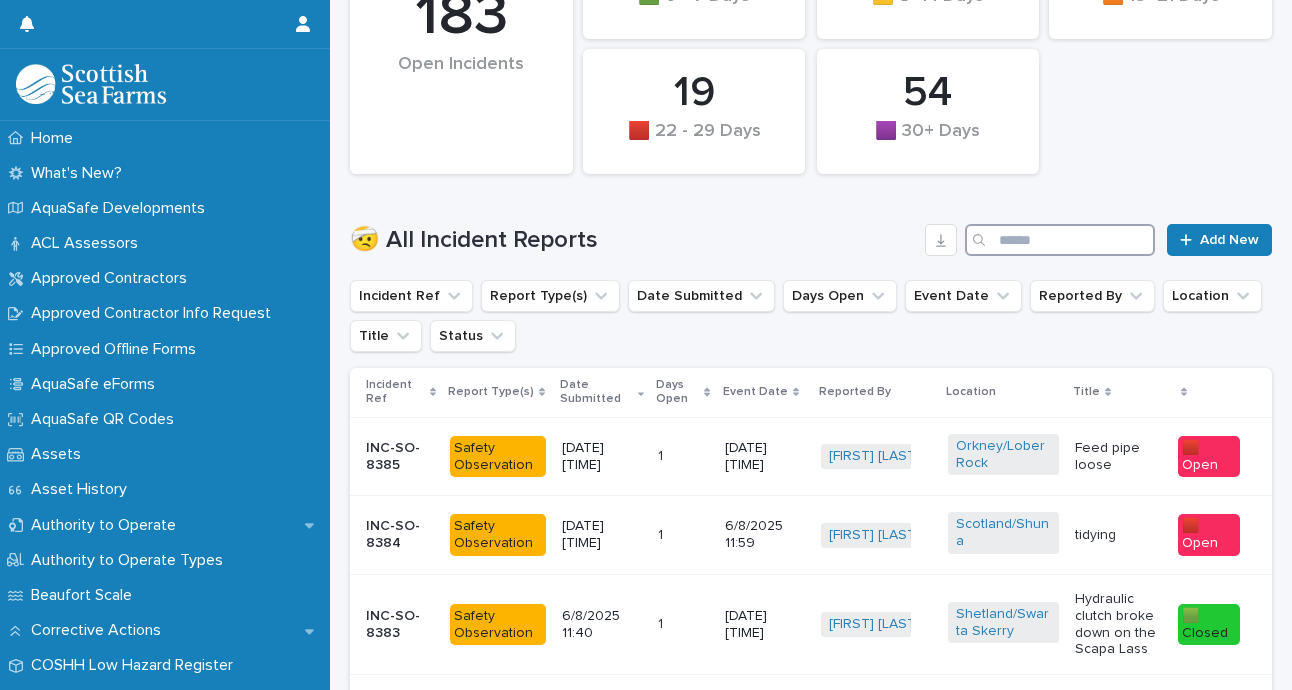 click at bounding box center [1060, 240] 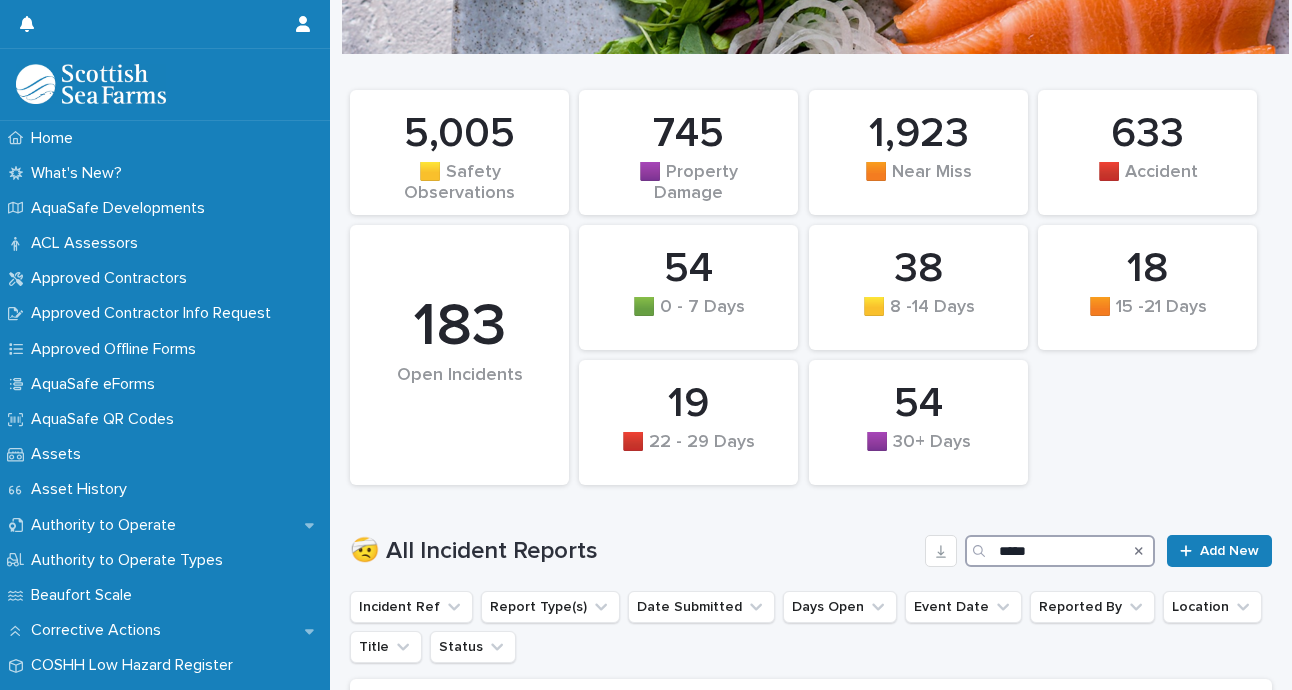 scroll, scrollTop: 50, scrollLeft: 0, axis: vertical 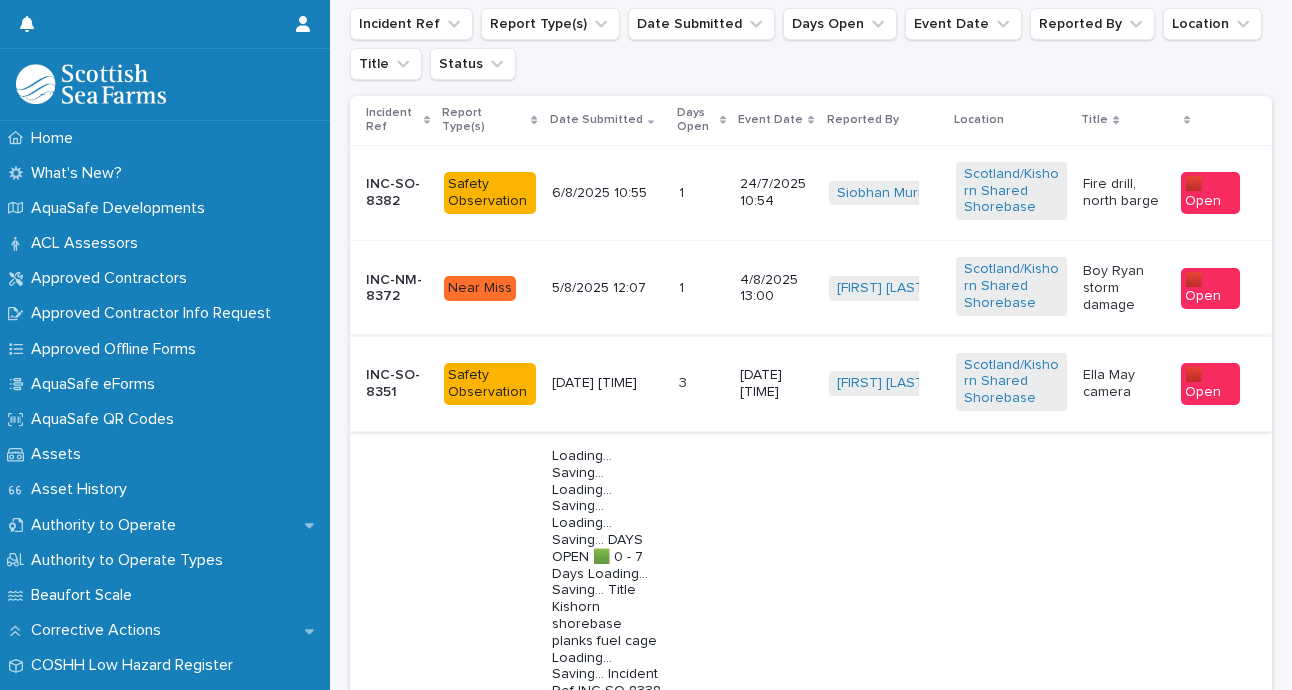 type on "******" 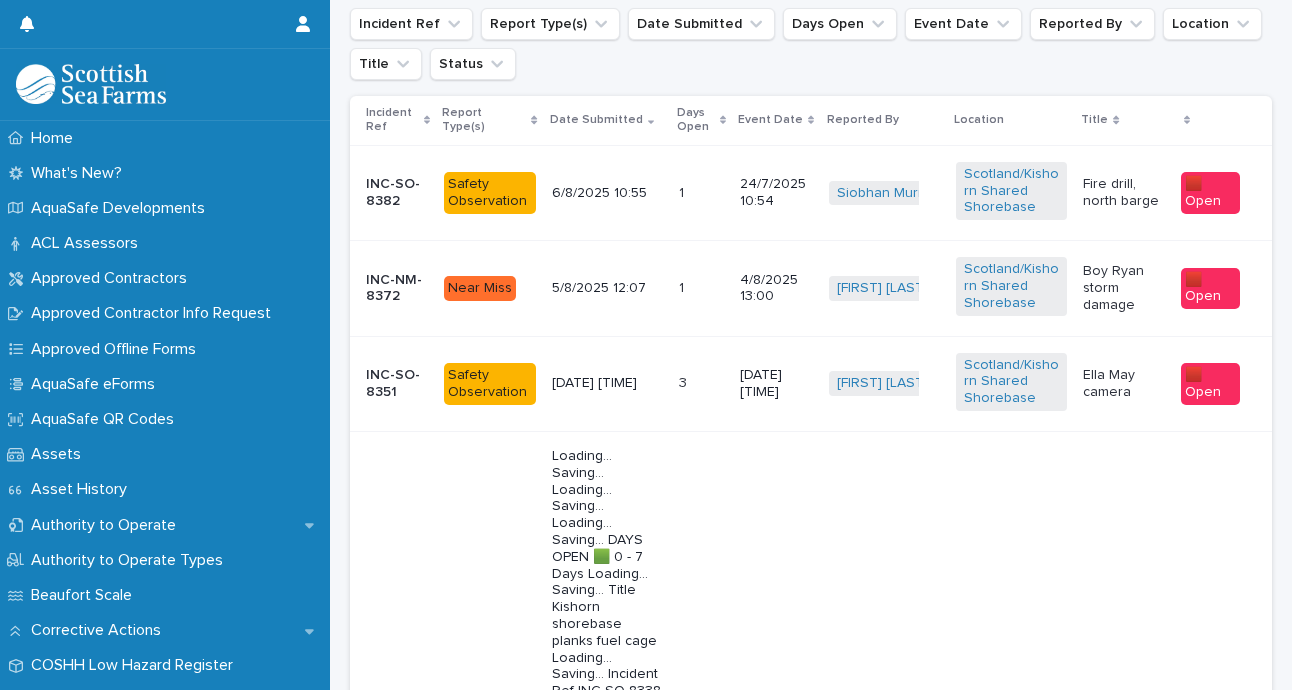 click on "Ella May camera" at bounding box center [1123, 384] 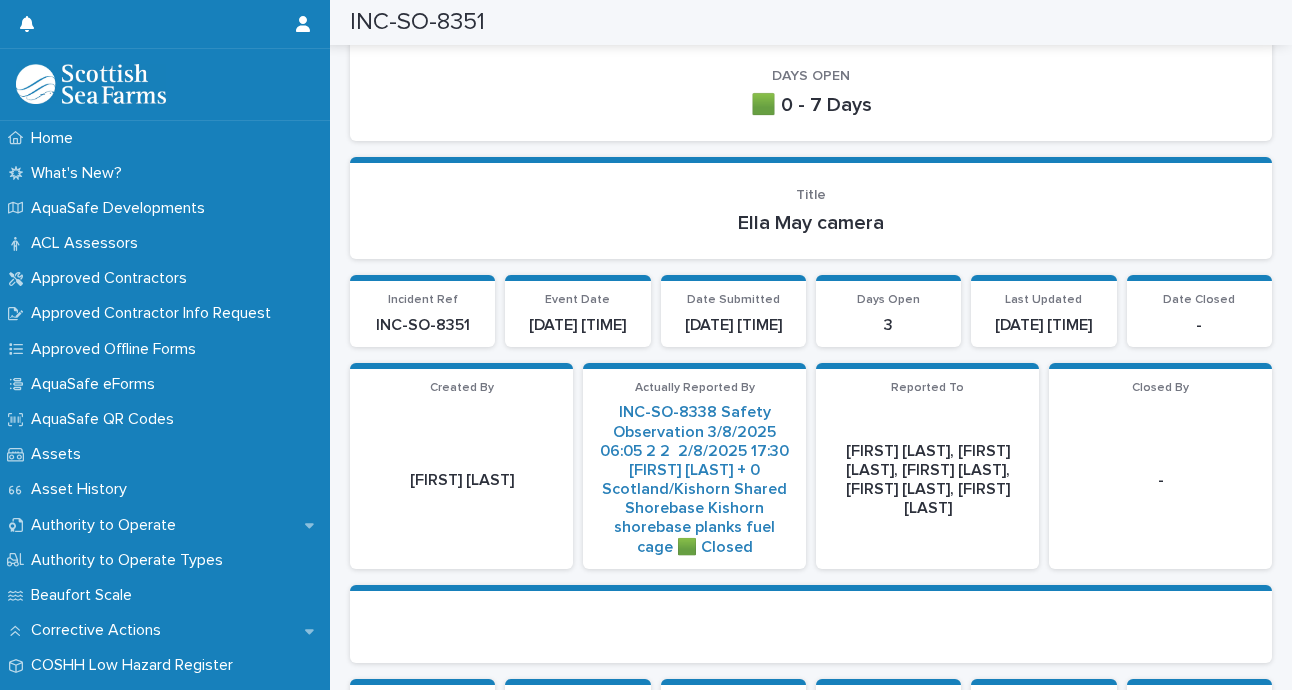 scroll, scrollTop: 106, scrollLeft: 0, axis: vertical 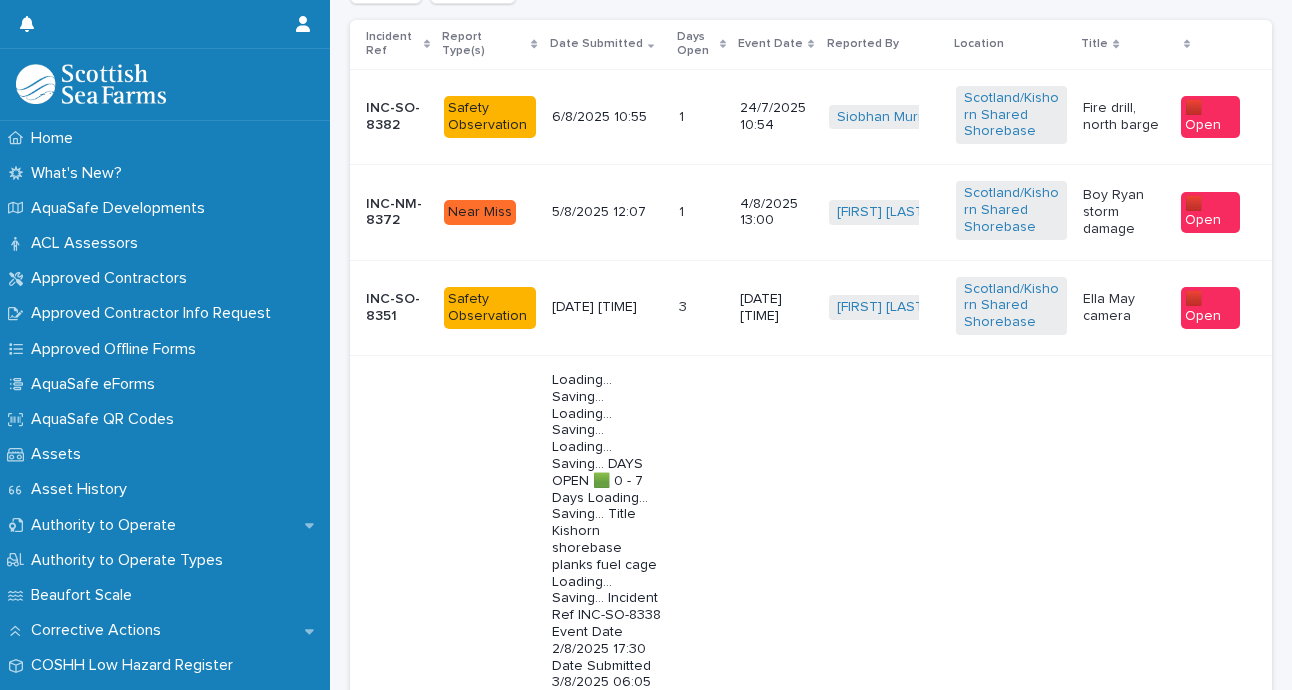 click on "Ella May camera" at bounding box center [1123, 308] 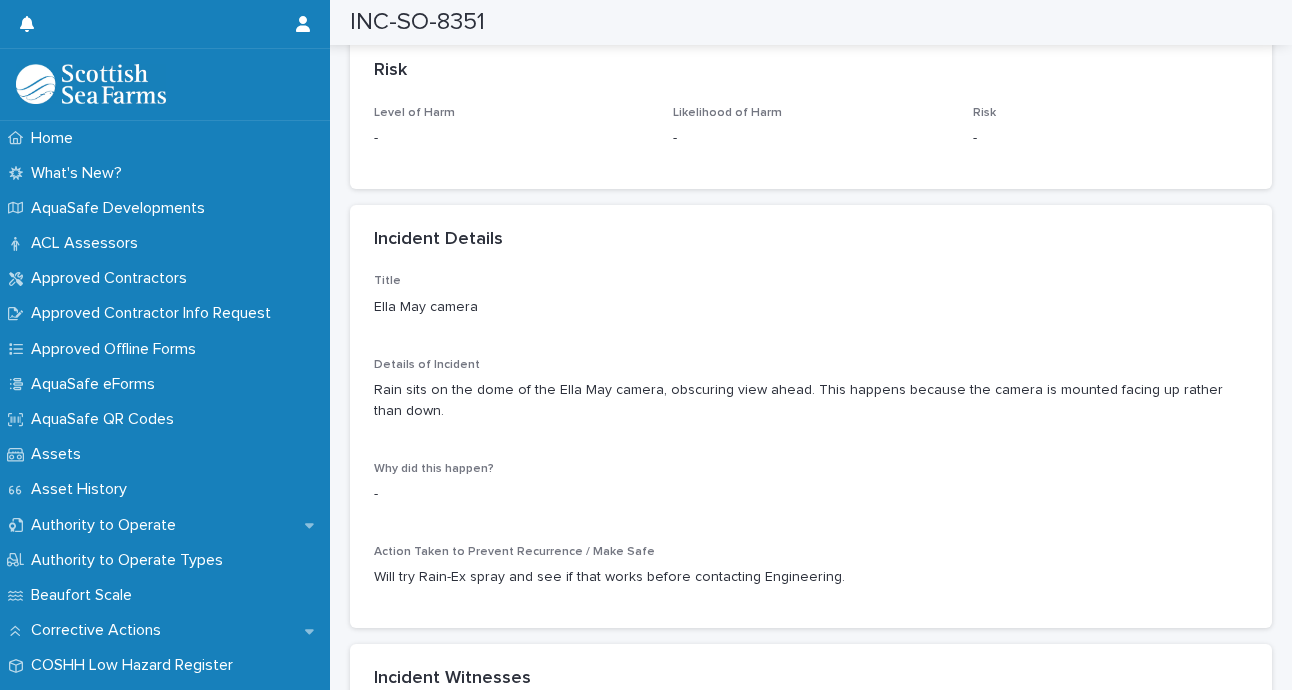 scroll, scrollTop: 1637, scrollLeft: 0, axis: vertical 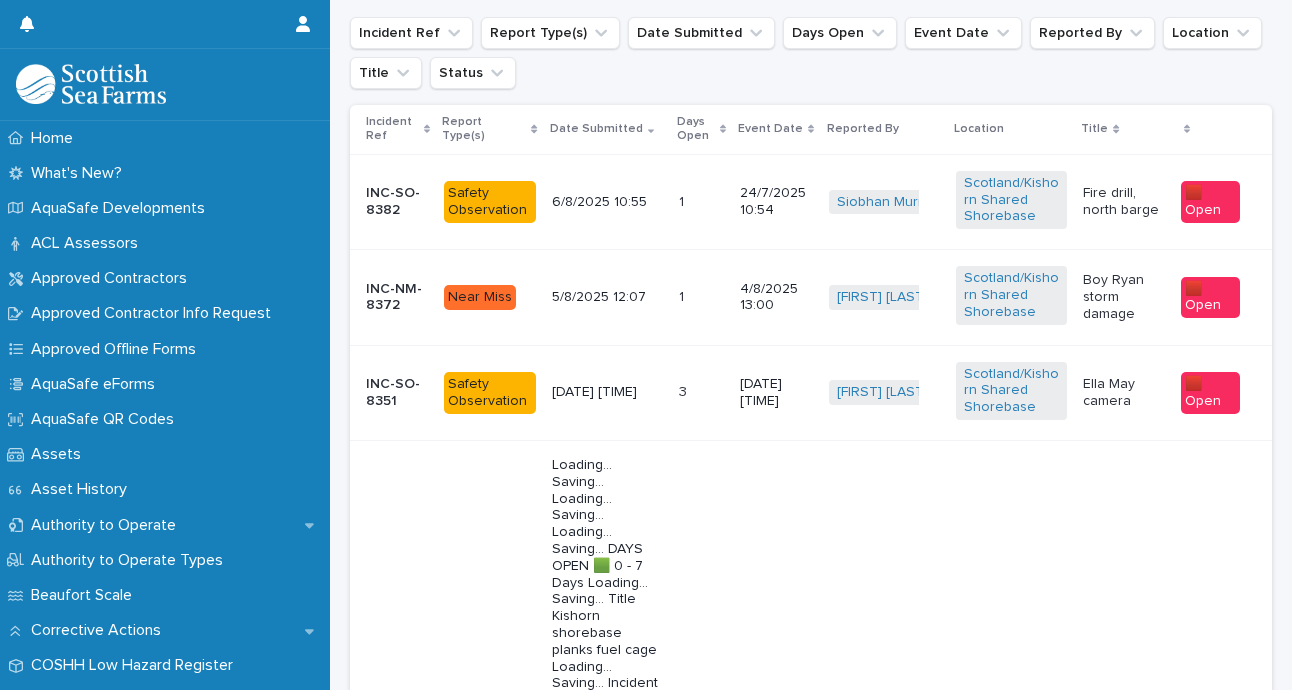 click on "Fire drill, north barge" at bounding box center (1123, 202) 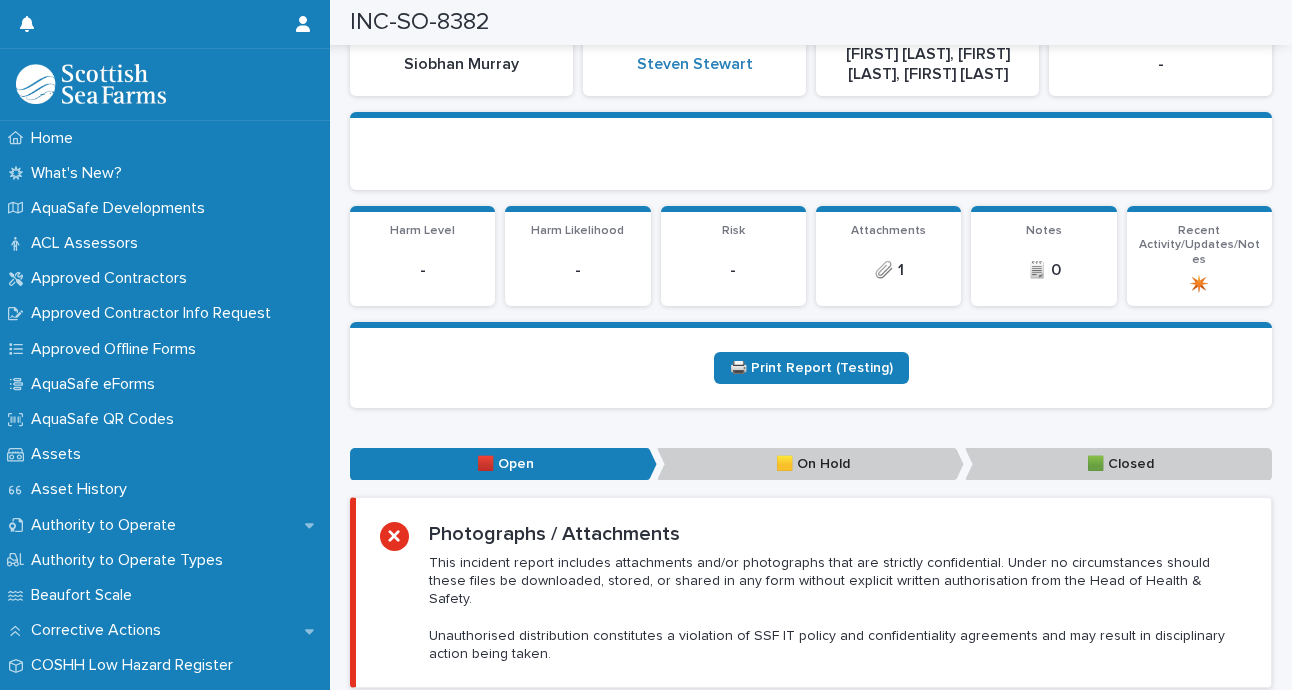 scroll, scrollTop: 464, scrollLeft: 0, axis: vertical 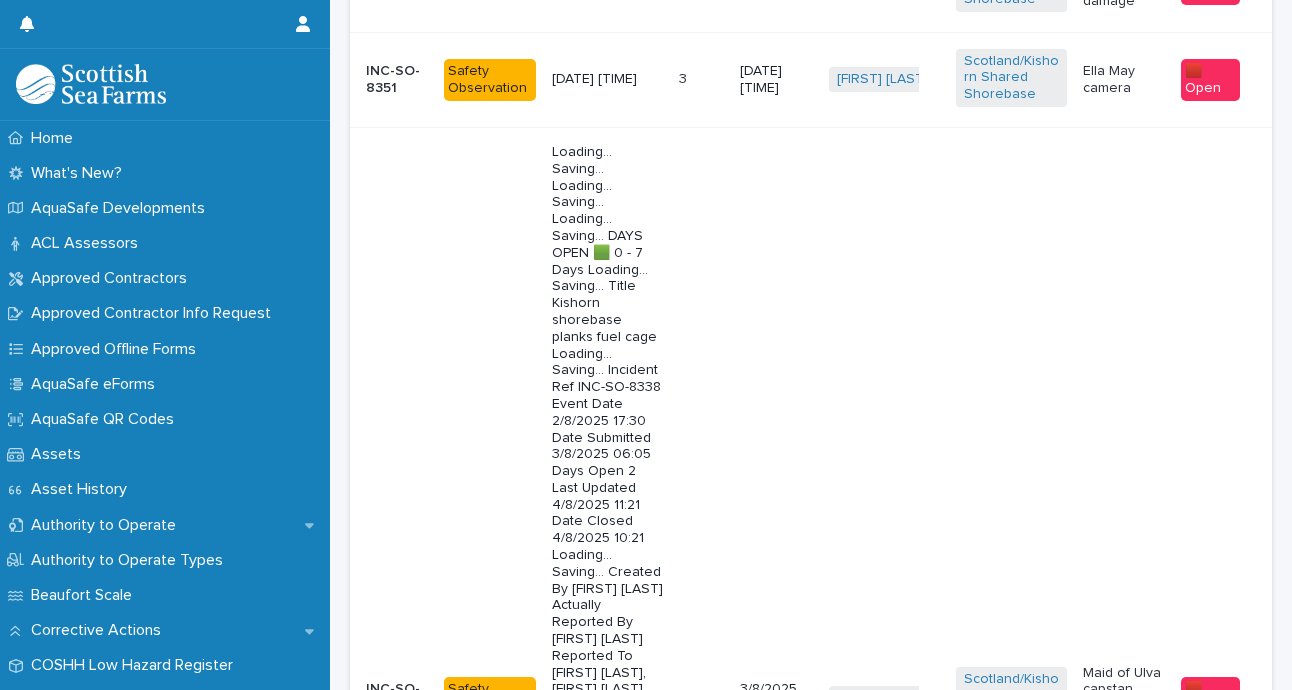 click on "First aid kit" at bounding box center [1123, 1412] 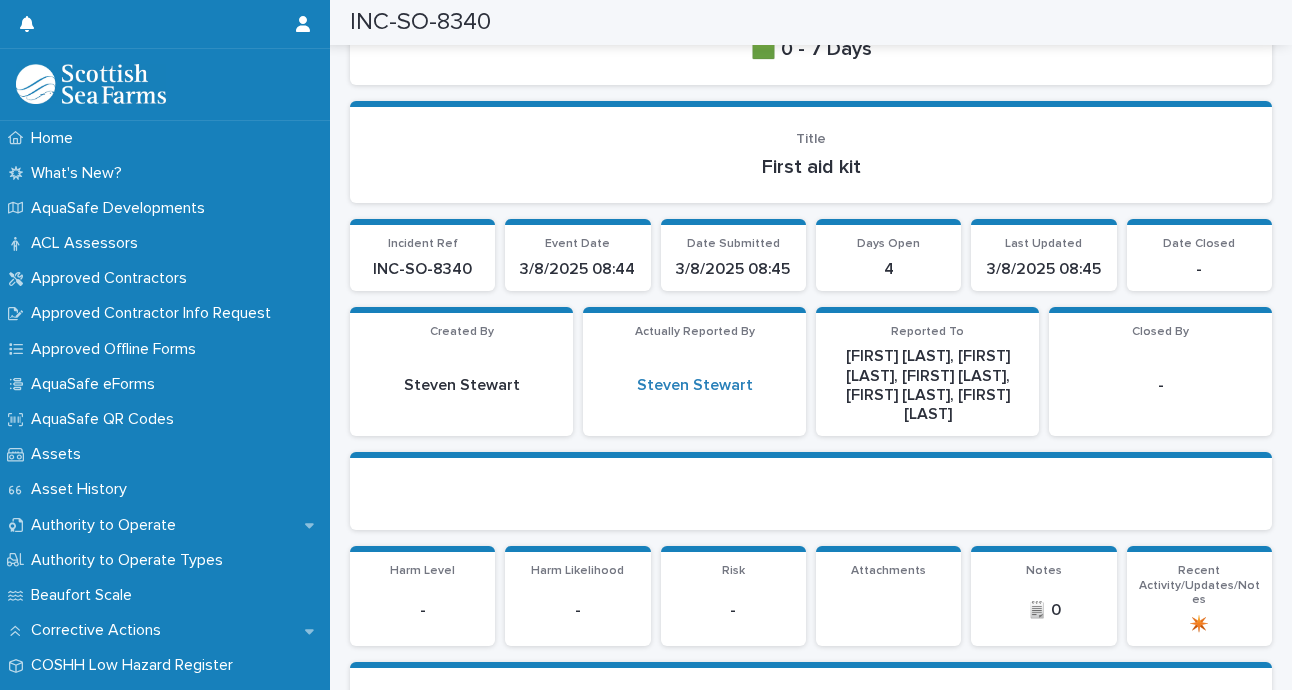 scroll, scrollTop: 162, scrollLeft: 0, axis: vertical 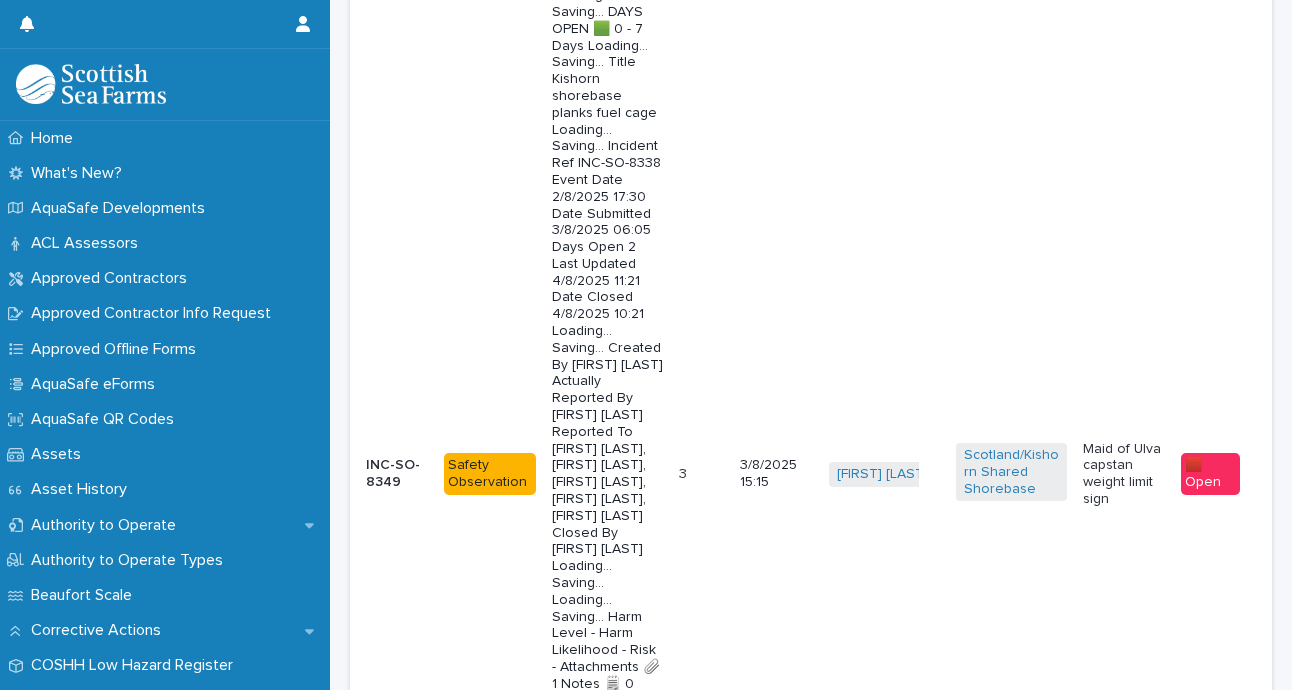 click on "Ella May vent handle" at bounding box center [1123, 1284] 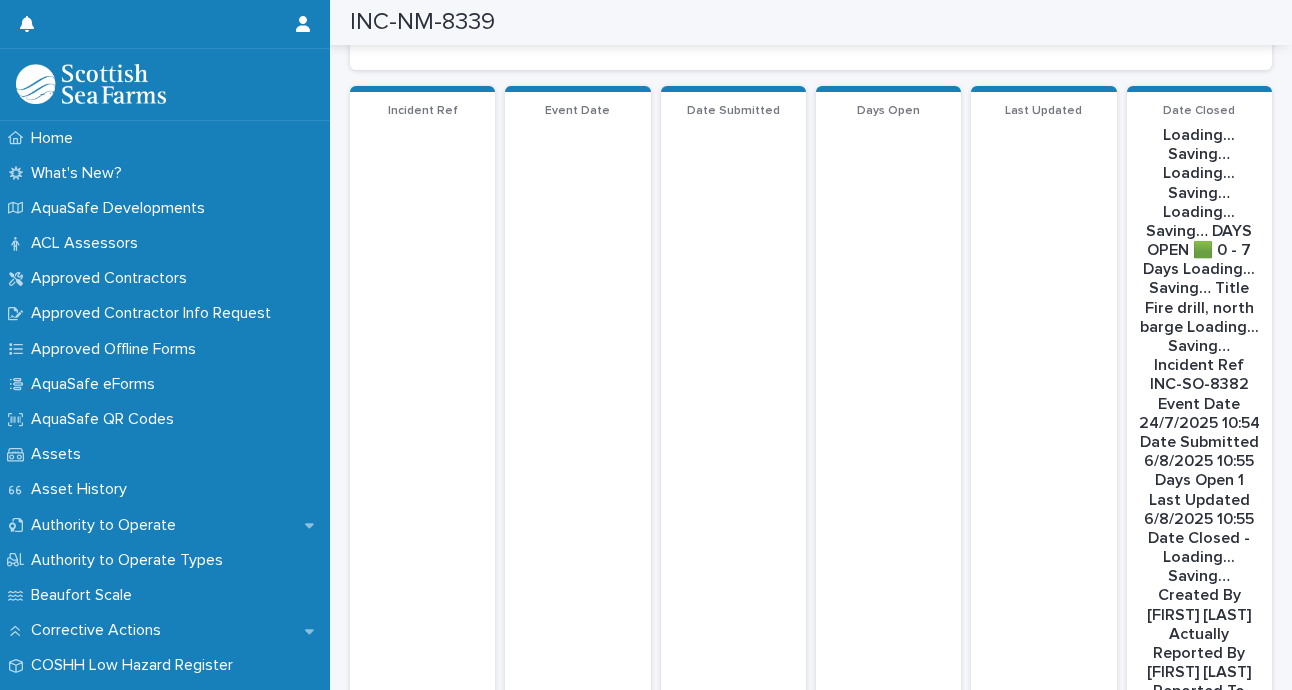 scroll, scrollTop: 142, scrollLeft: 0, axis: vertical 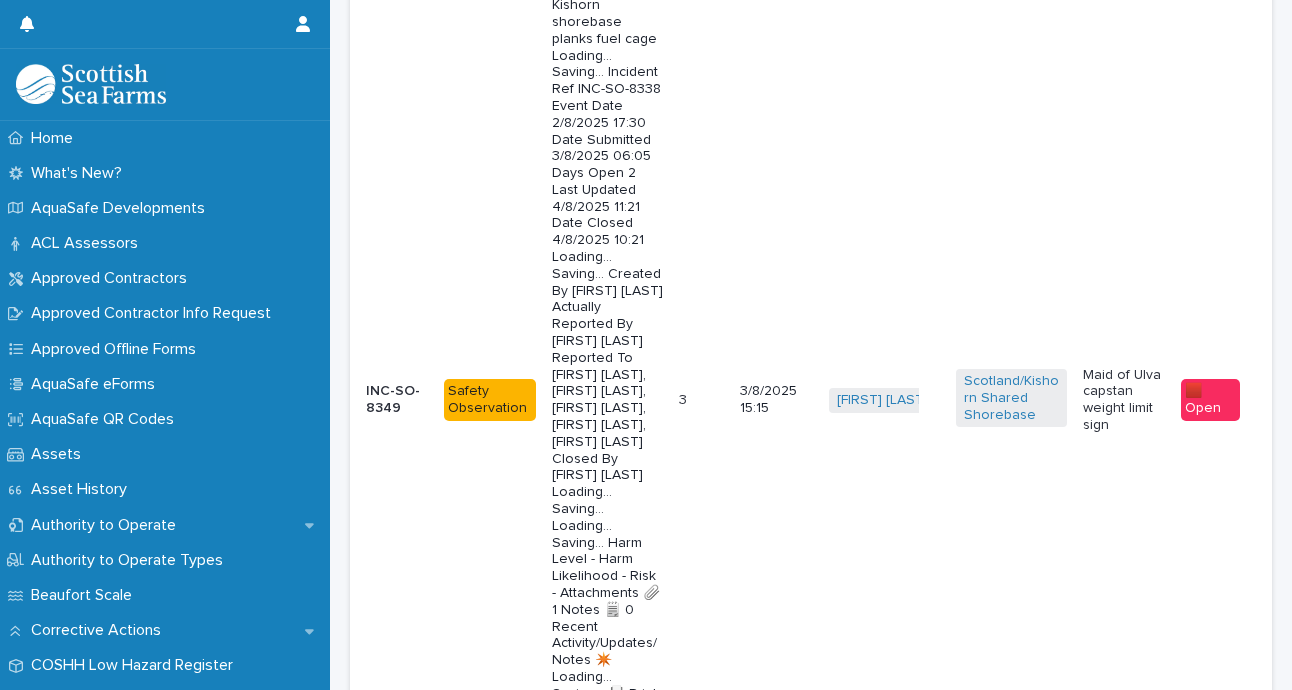 click on "Kishorn shorebase planks fuel cage" at bounding box center (1123, 1307) 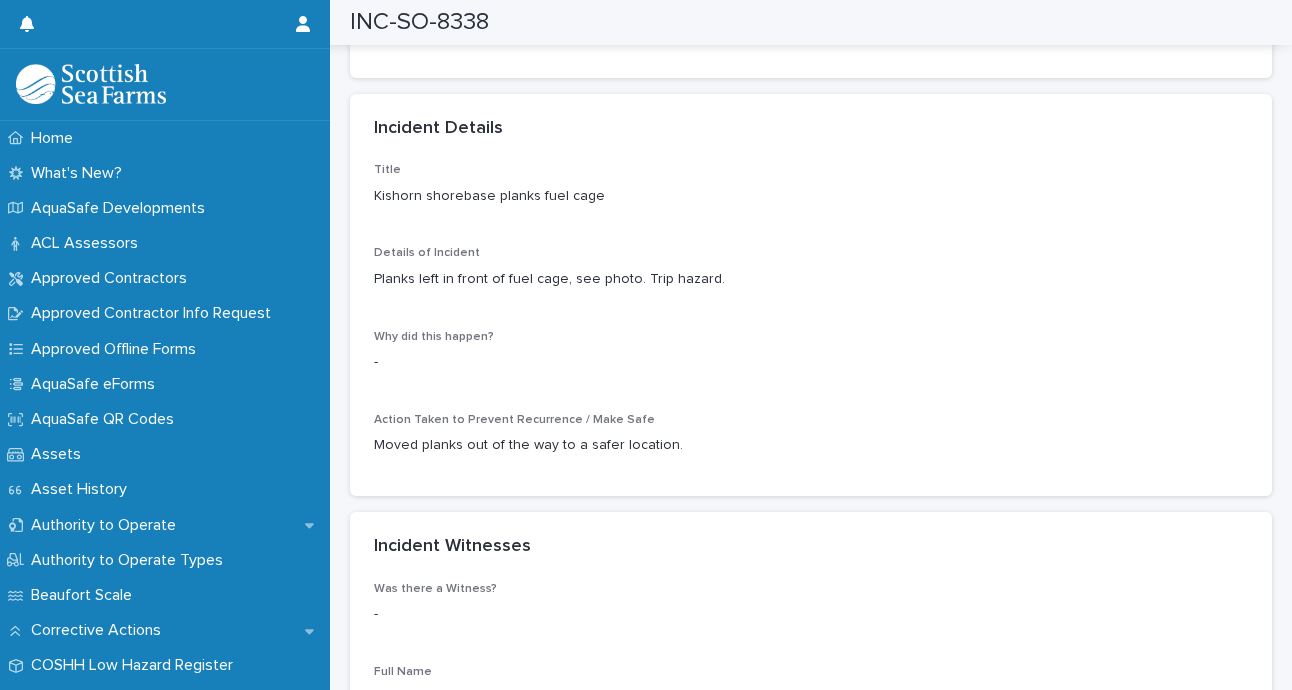 scroll, scrollTop: 1850, scrollLeft: 0, axis: vertical 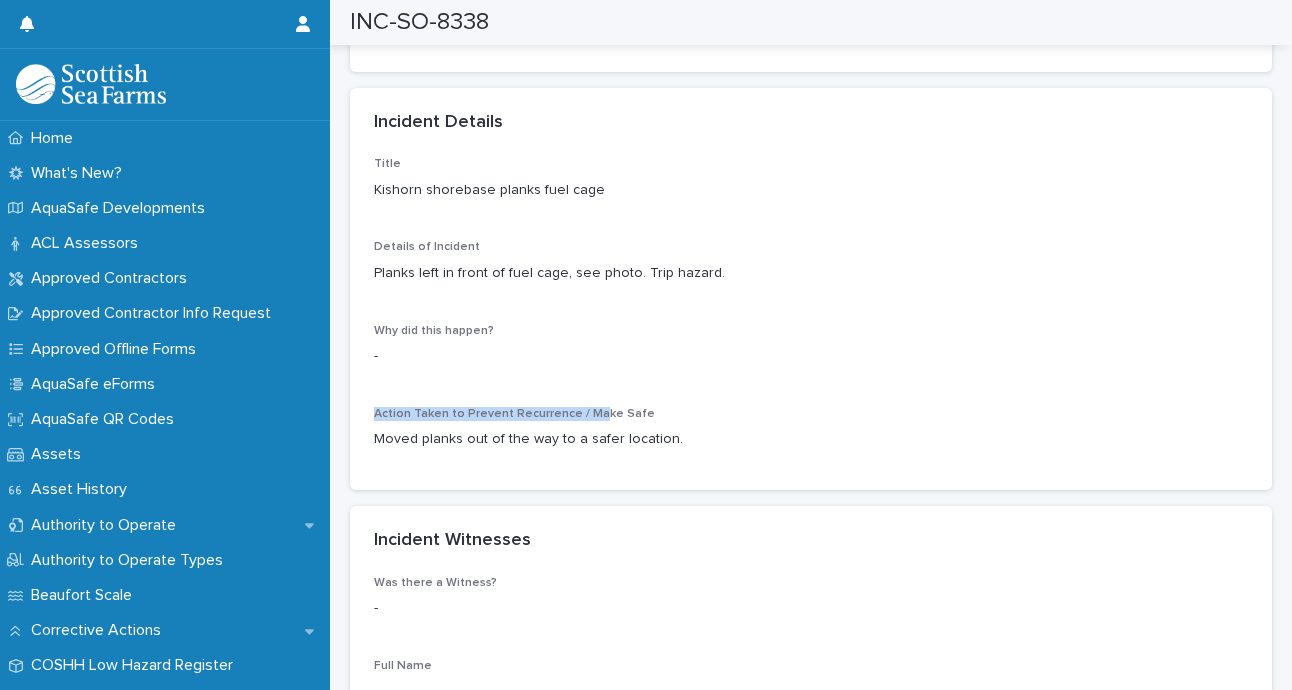 drag, startPoint x: 736, startPoint y: 437, endPoint x: 590, endPoint y: 373, distance: 159.41142 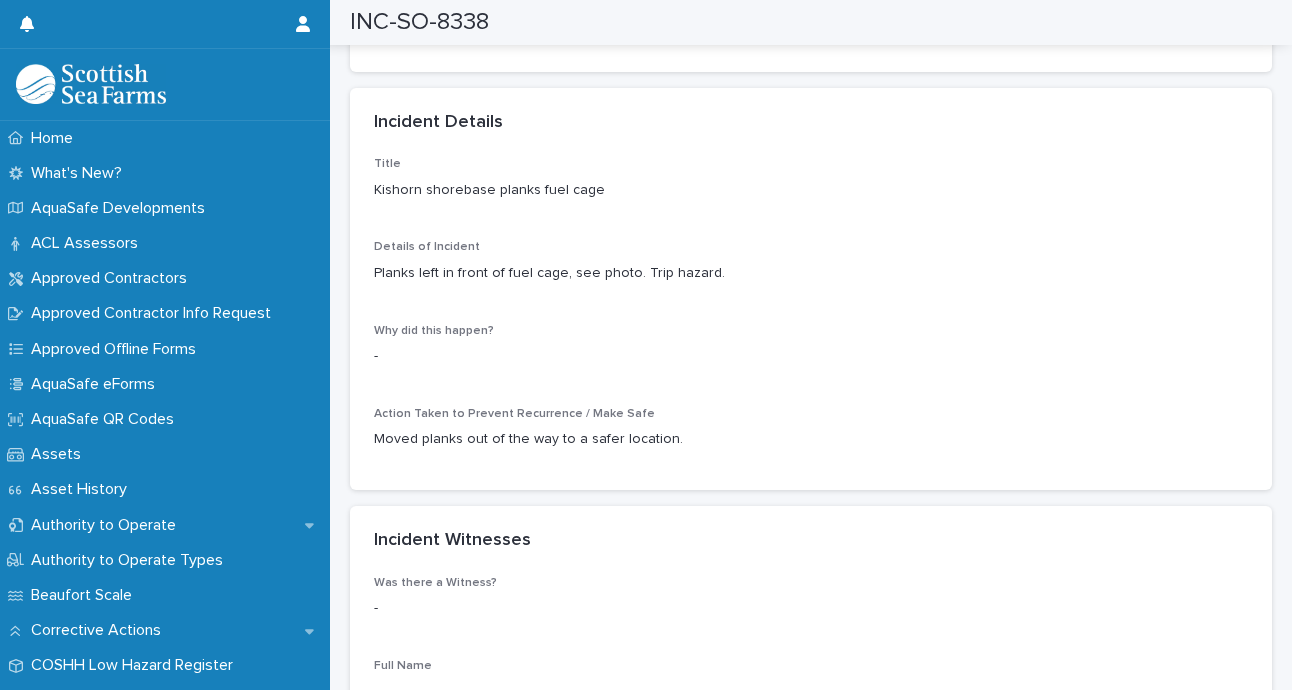 drag, startPoint x: 590, startPoint y: 373, endPoint x: 755, endPoint y: 425, distance: 173 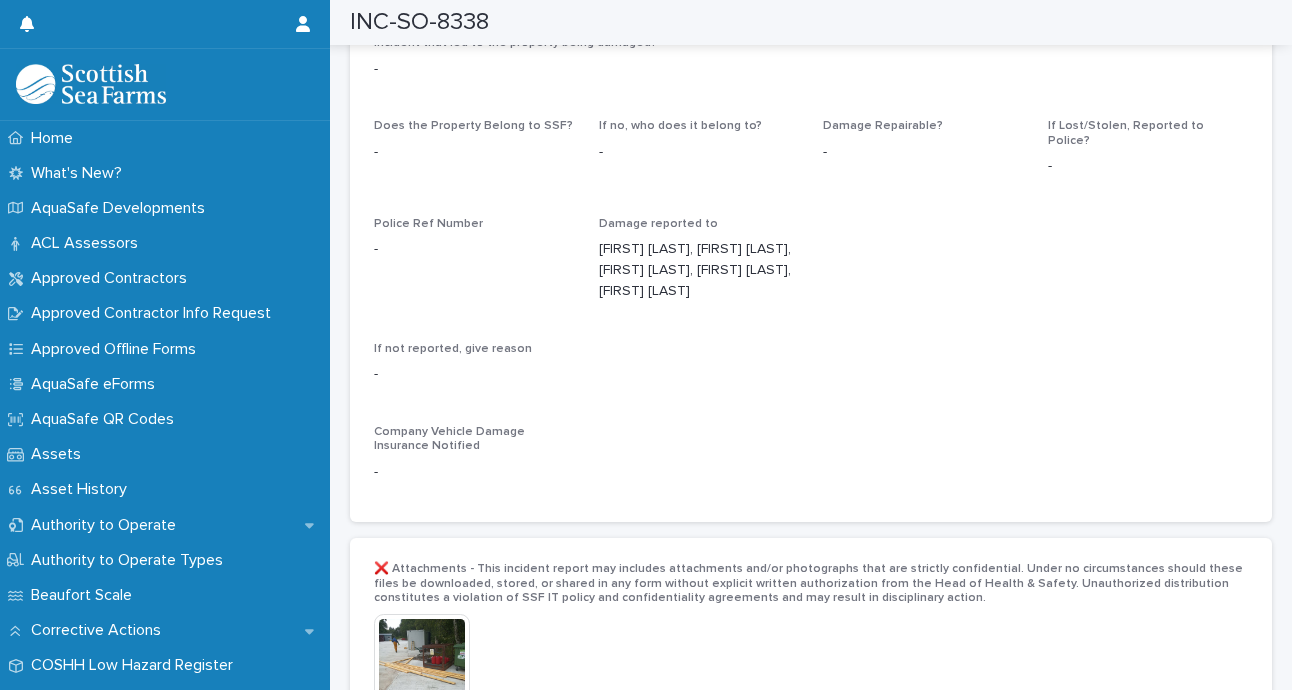 scroll, scrollTop: 4070, scrollLeft: 0, axis: vertical 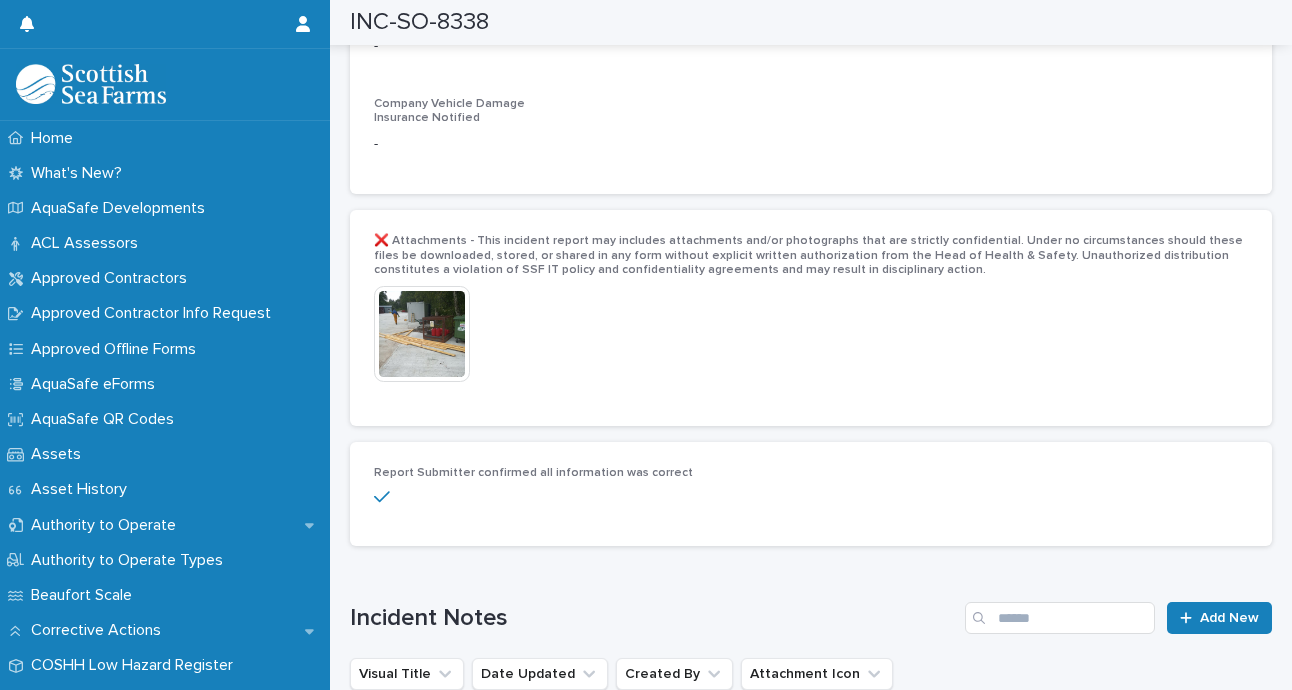 click at bounding box center (422, 334) 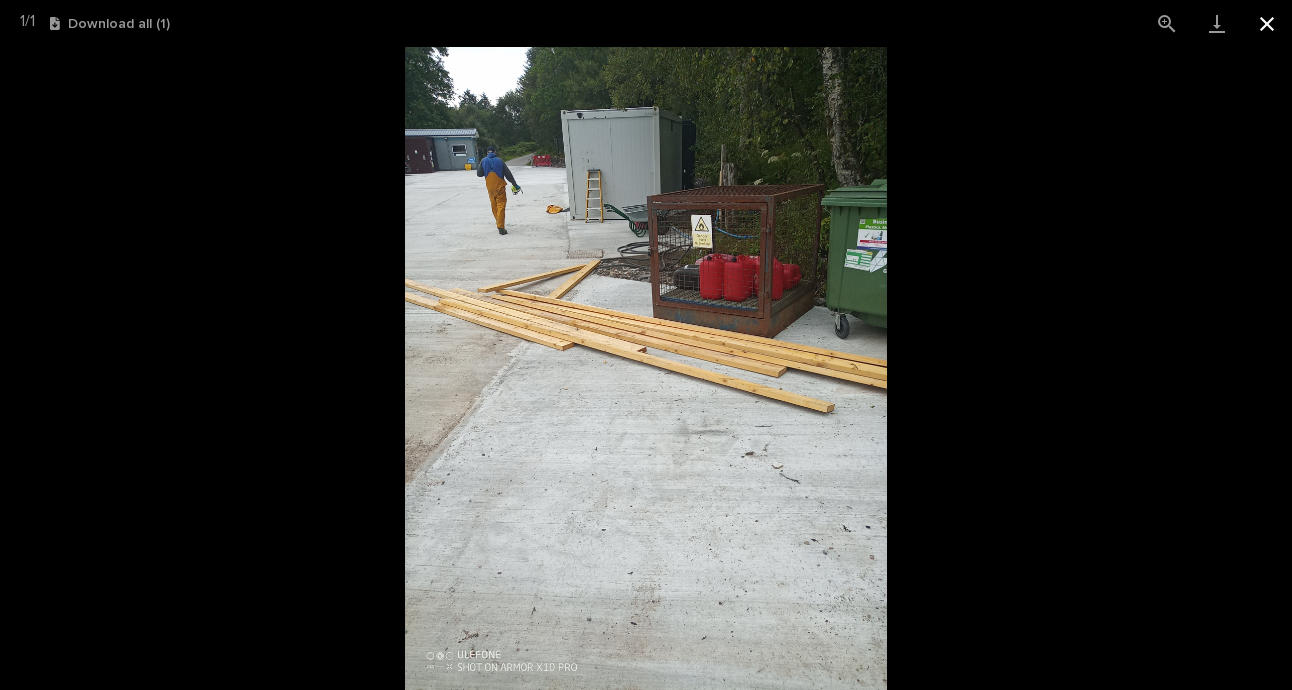 click at bounding box center [1267, 23] 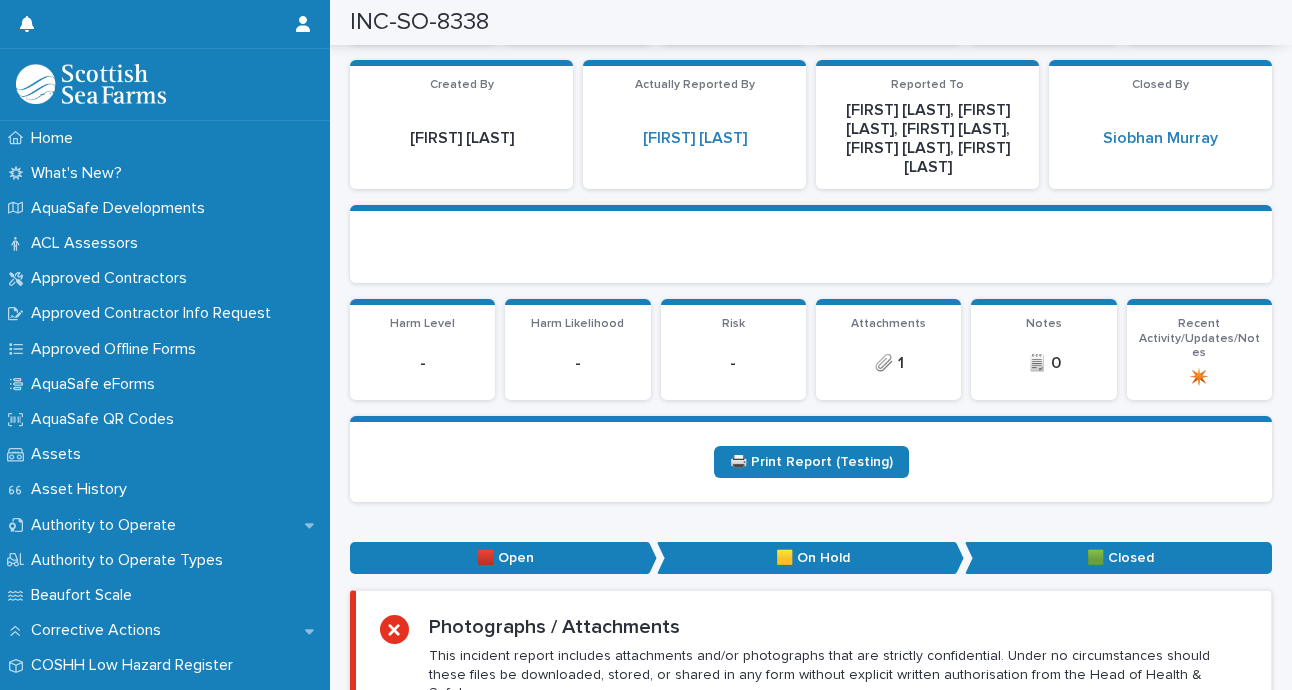 scroll, scrollTop: 0, scrollLeft: 0, axis: both 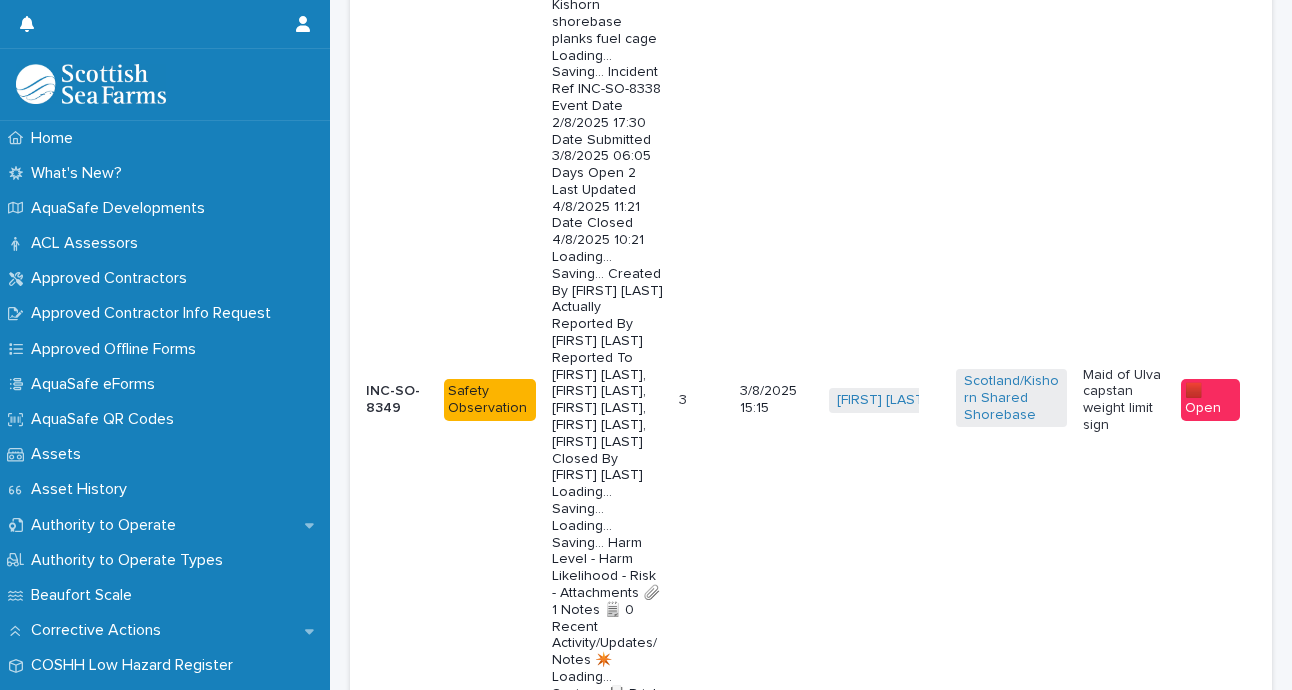 click on "Next" at bounding box center [1217, 1578] 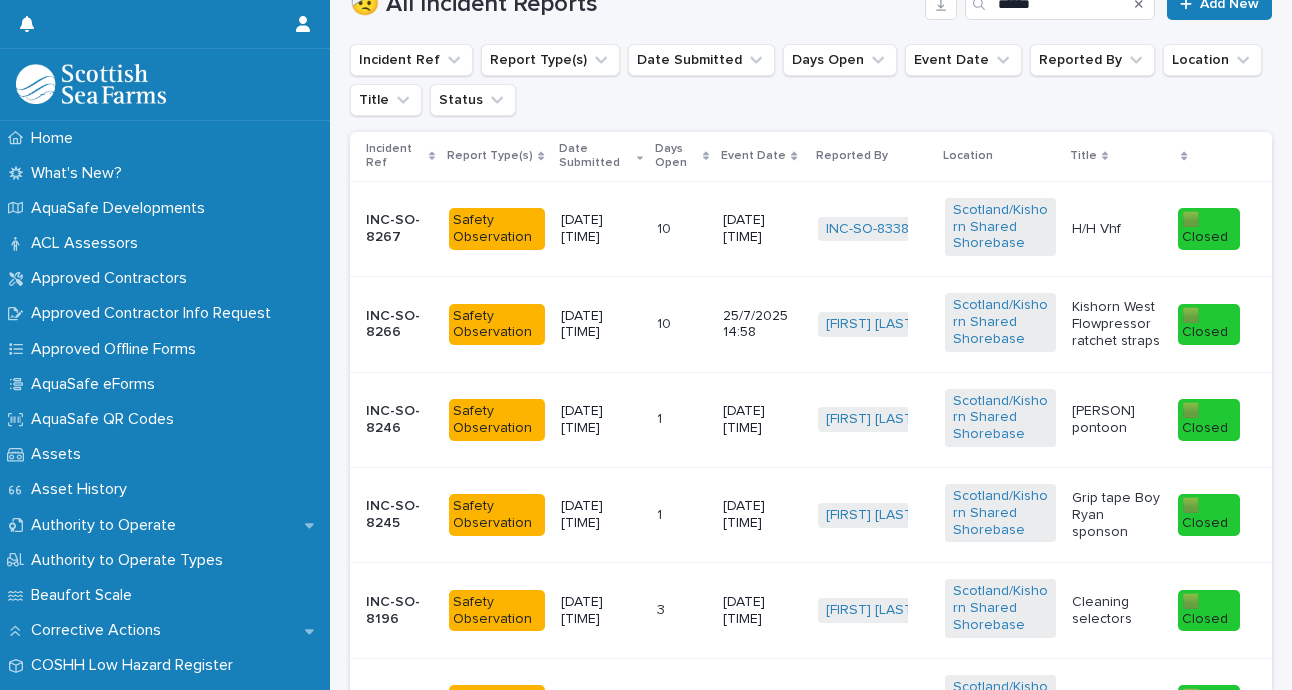 scroll, scrollTop: 691, scrollLeft: 0, axis: vertical 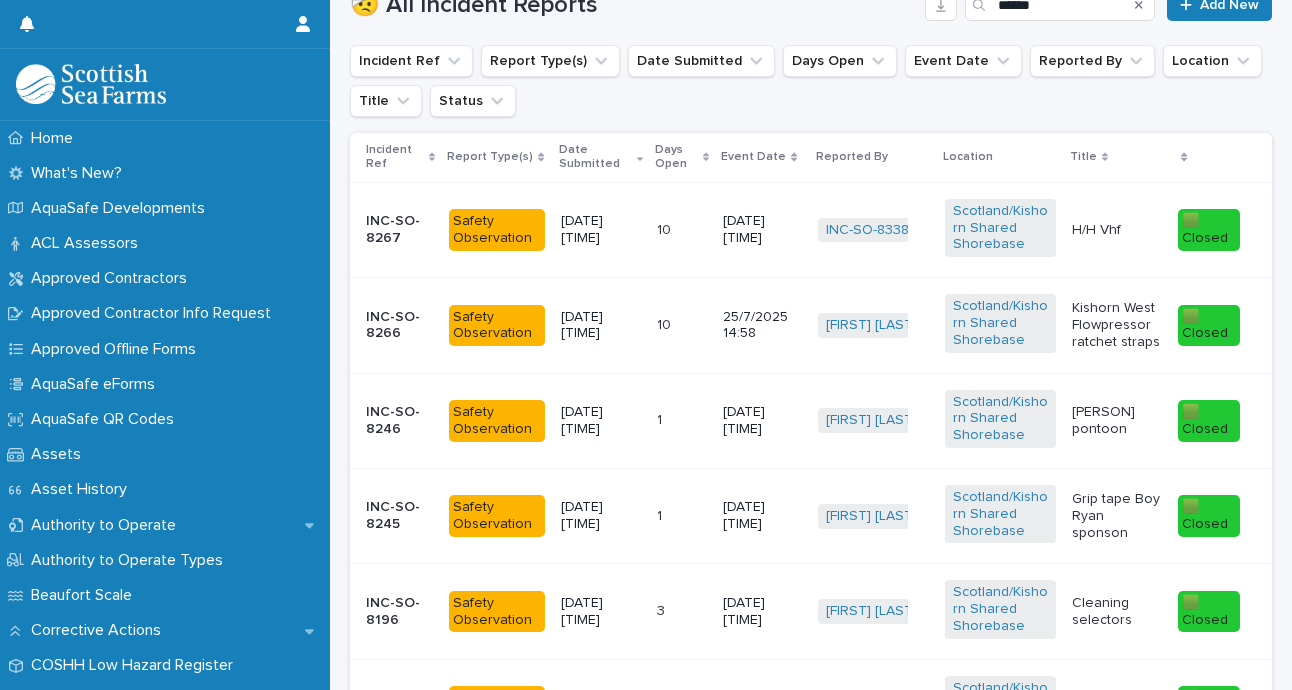 click on "[PERSON] pontoon" at bounding box center [1117, 421] 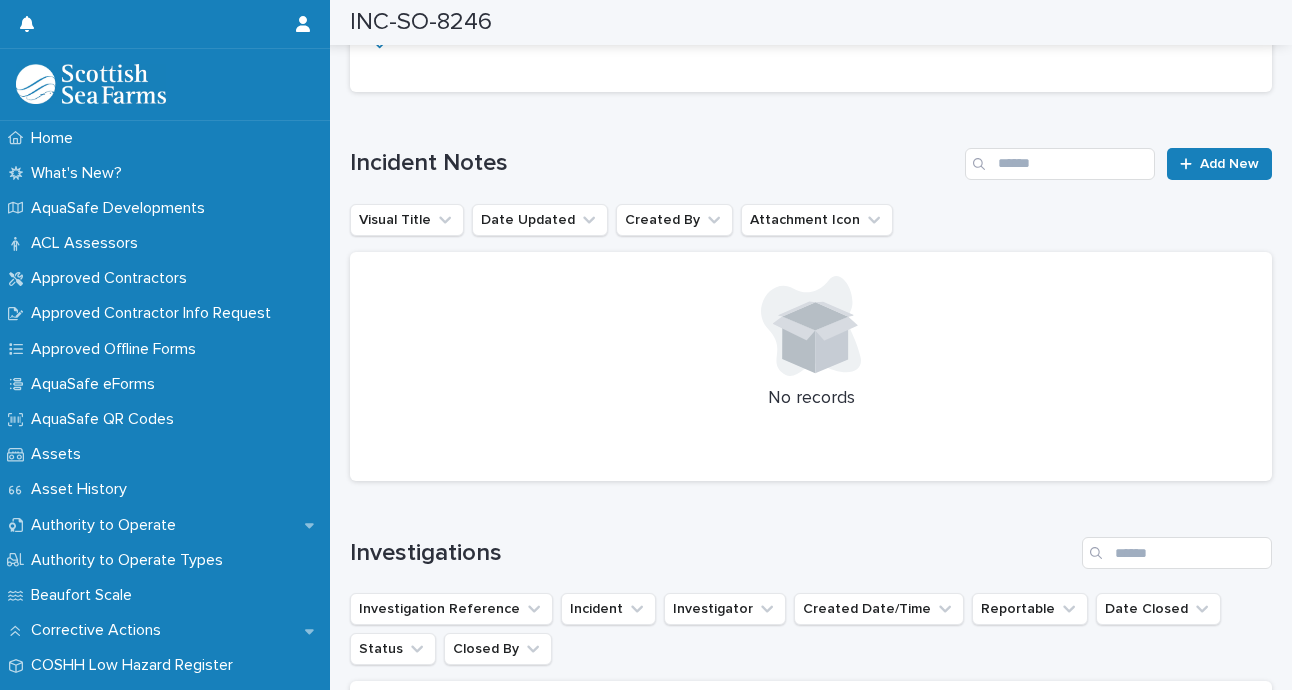 scroll, scrollTop: 4572, scrollLeft: 0, axis: vertical 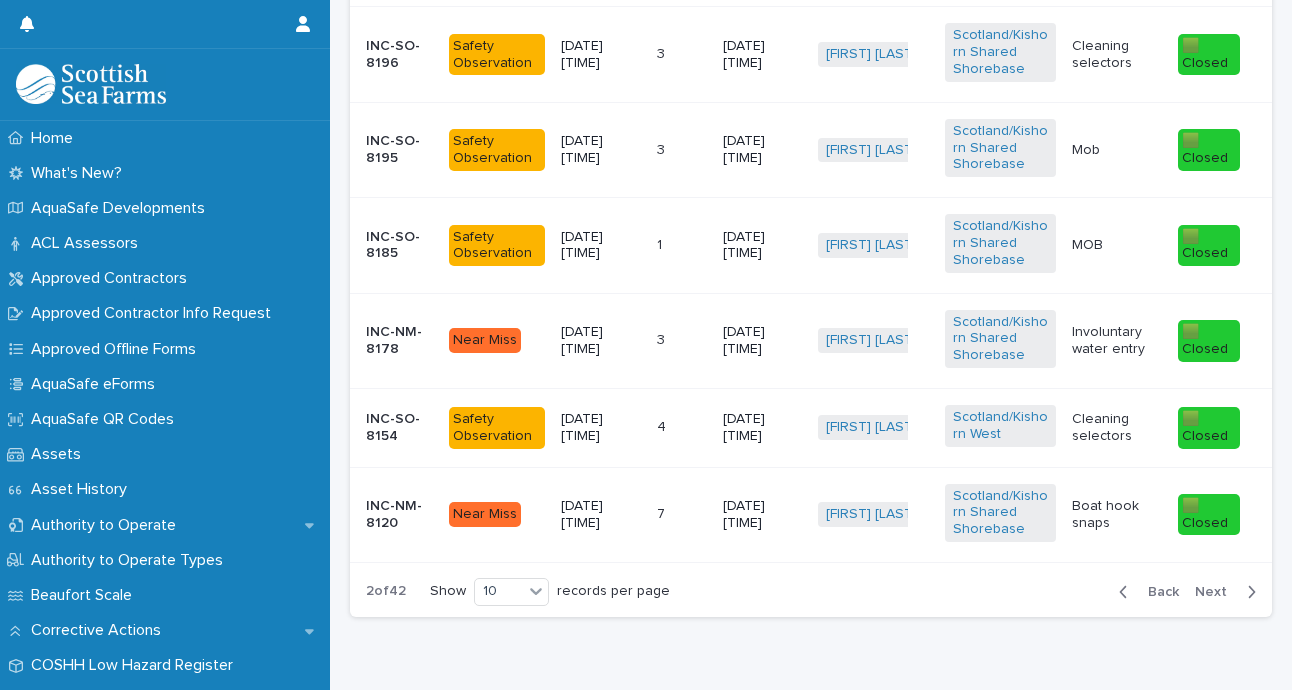 click on "Cleaning selectors" at bounding box center [1117, 428] 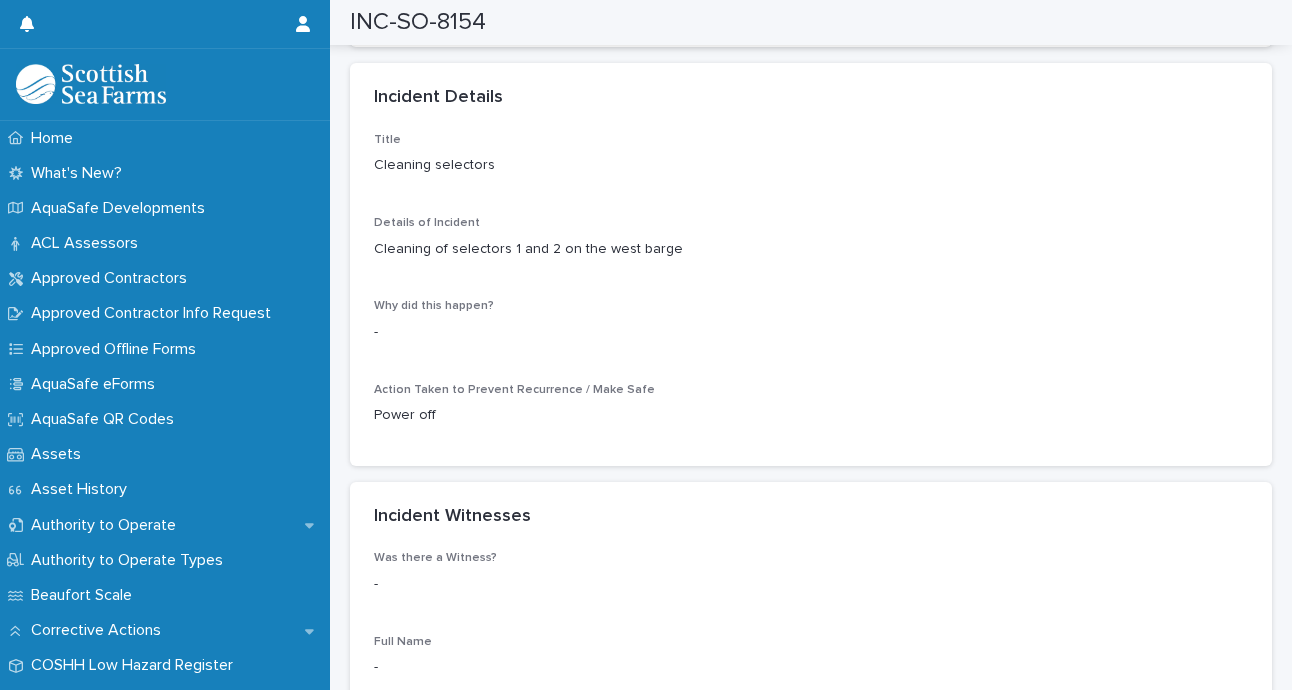 scroll, scrollTop: 1599, scrollLeft: 0, axis: vertical 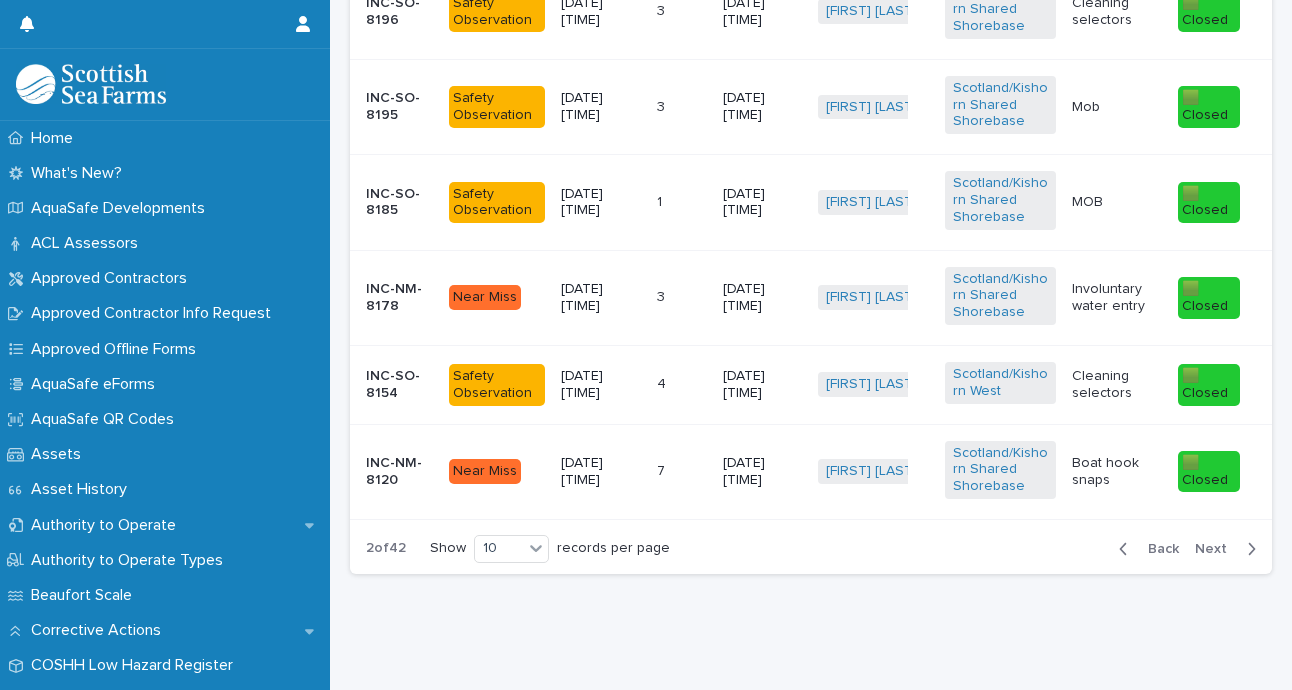 click on "Next" at bounding box center [1217, 549] 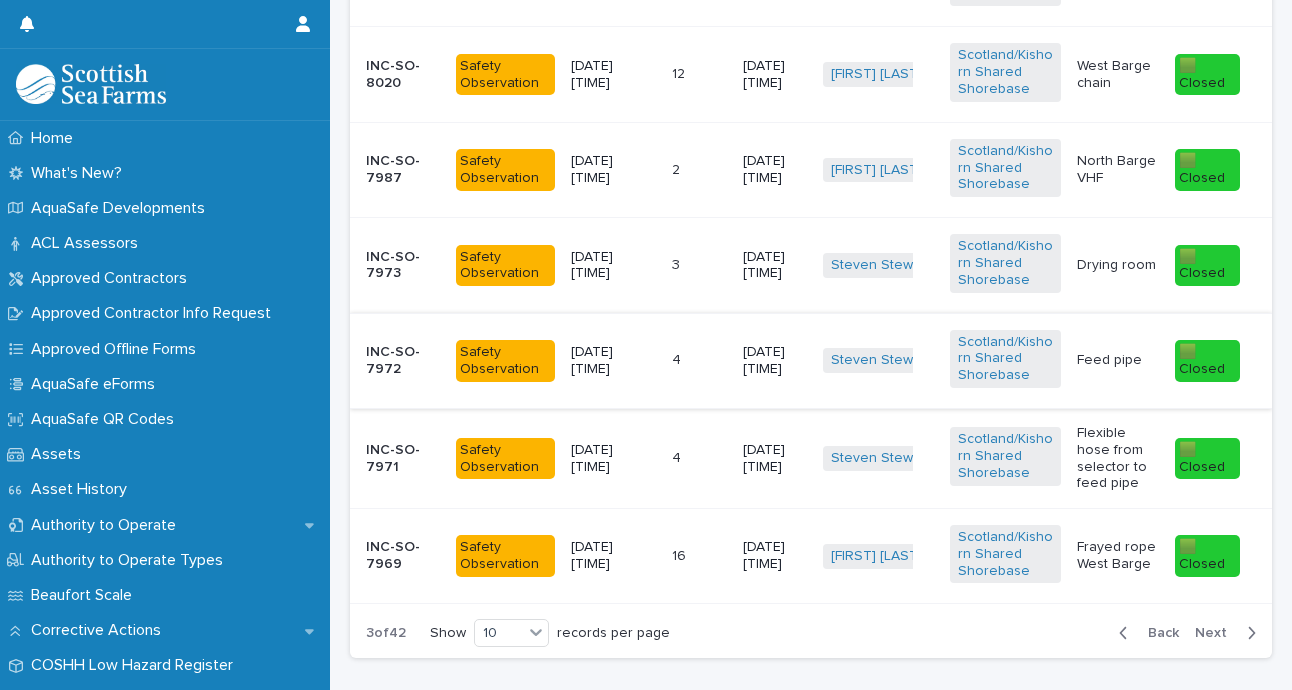 scroll, scrollTop: 1228, scrollLeft: 0, axis: vertical 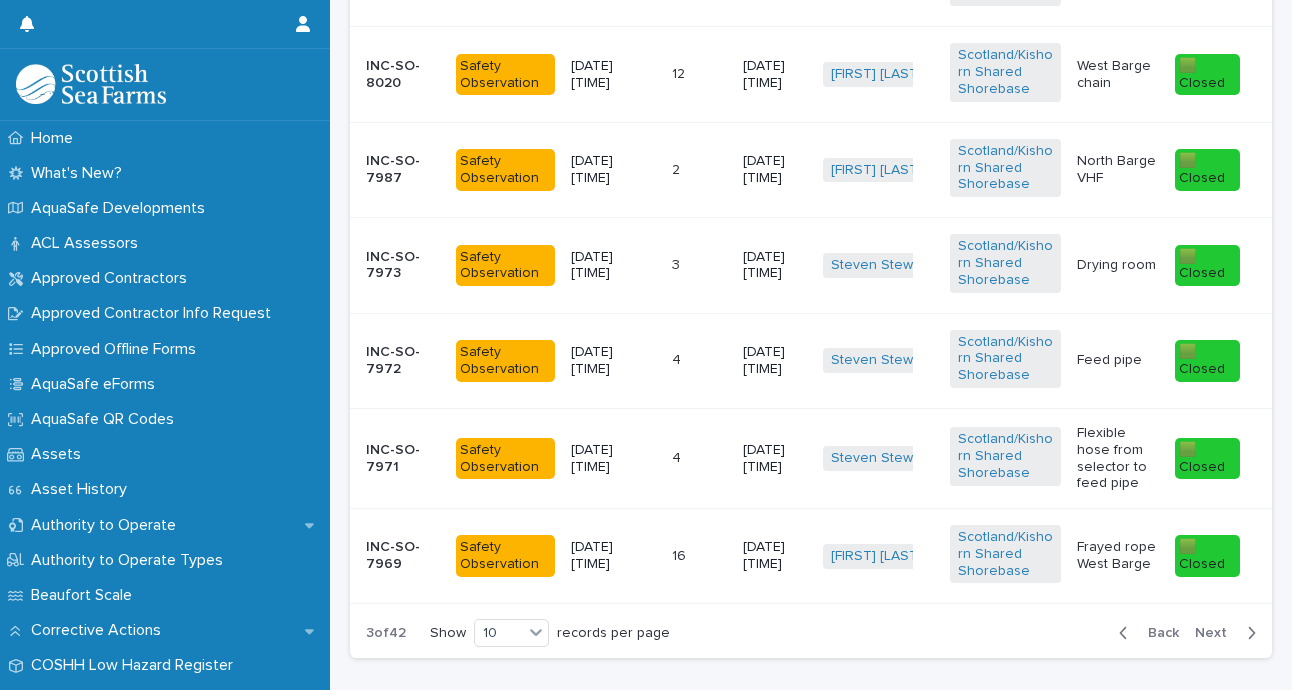 click on "Drying room" at bounding box center [1118, 265] 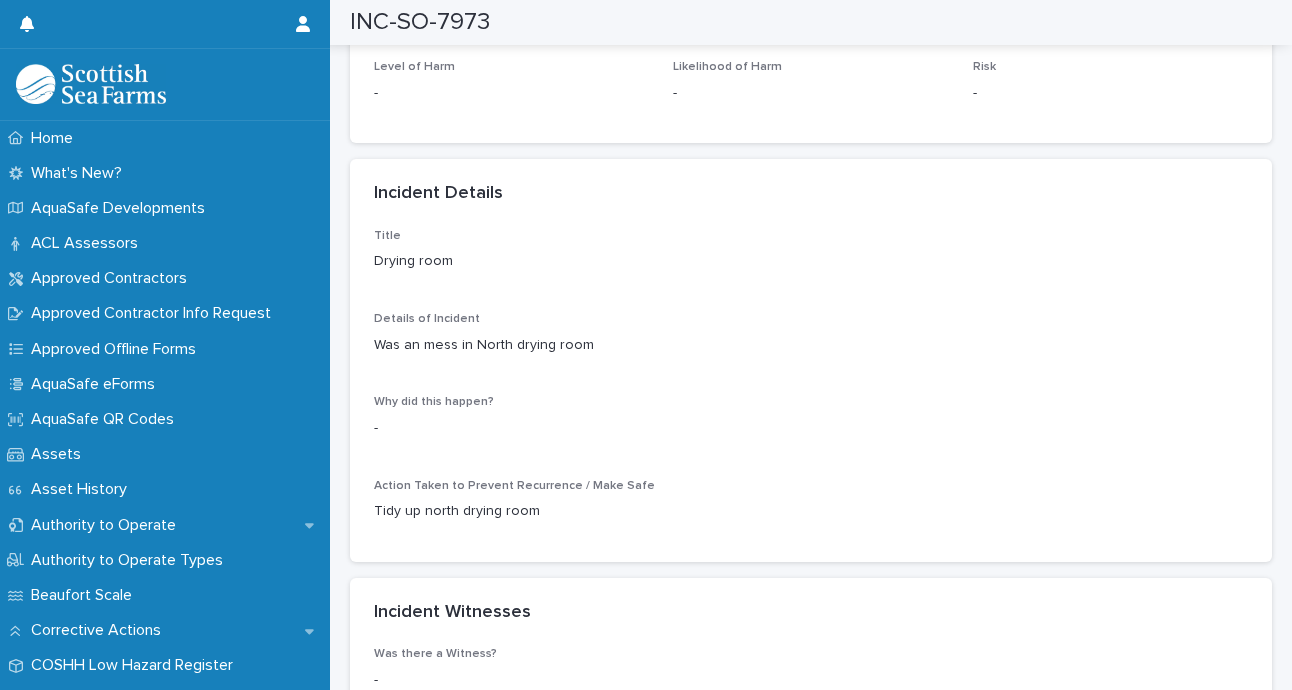 scroll, scrollTop: 1640, scrollLeft: 0, axis: vertical 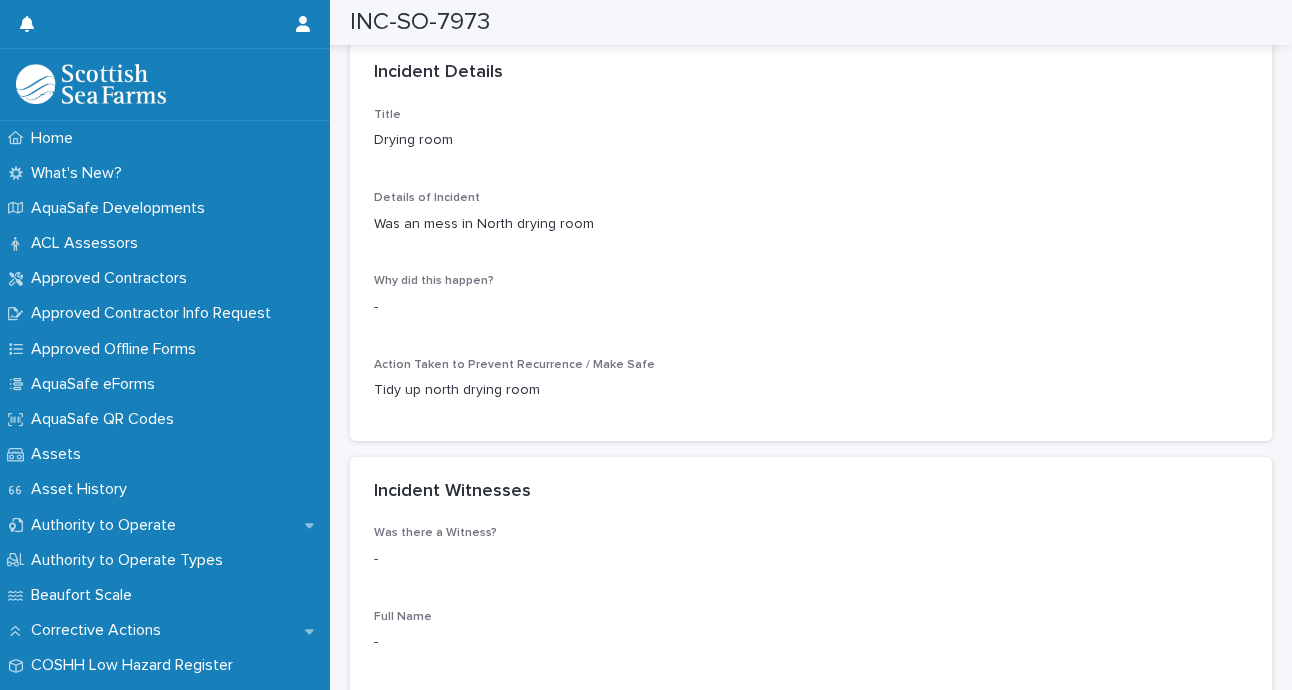 drag, startPoint x: 535, startPoint y: 315, endPoint x: 786, endPoint y: 81, distance: 343.1574 